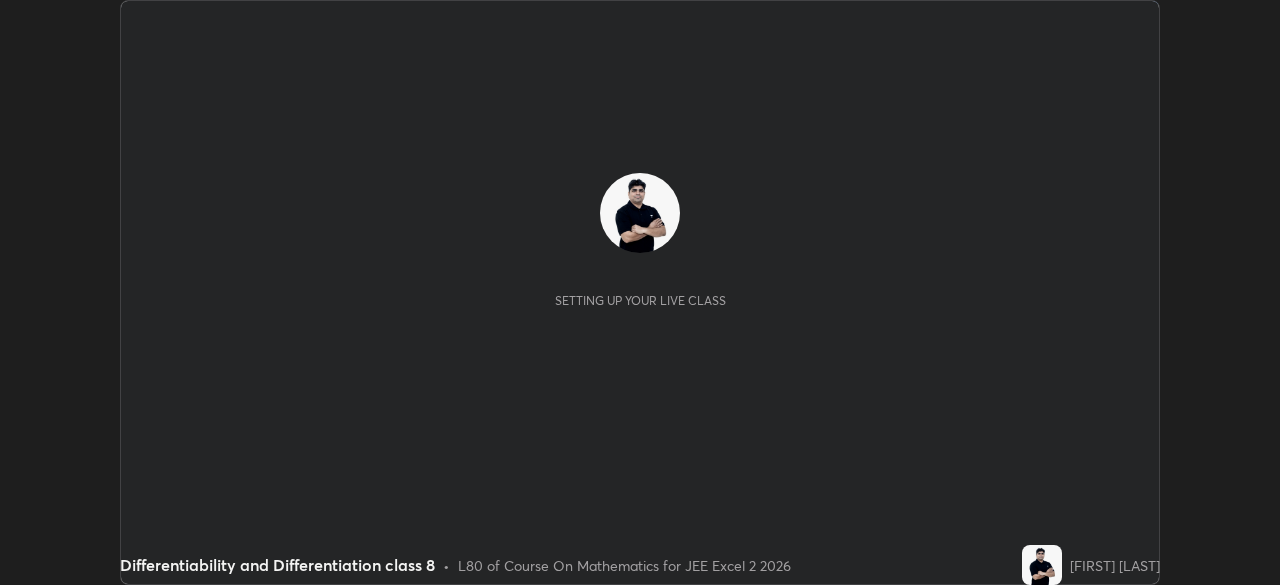 scroll, scrollTop: 0, scrollLeft: 0, axis: both 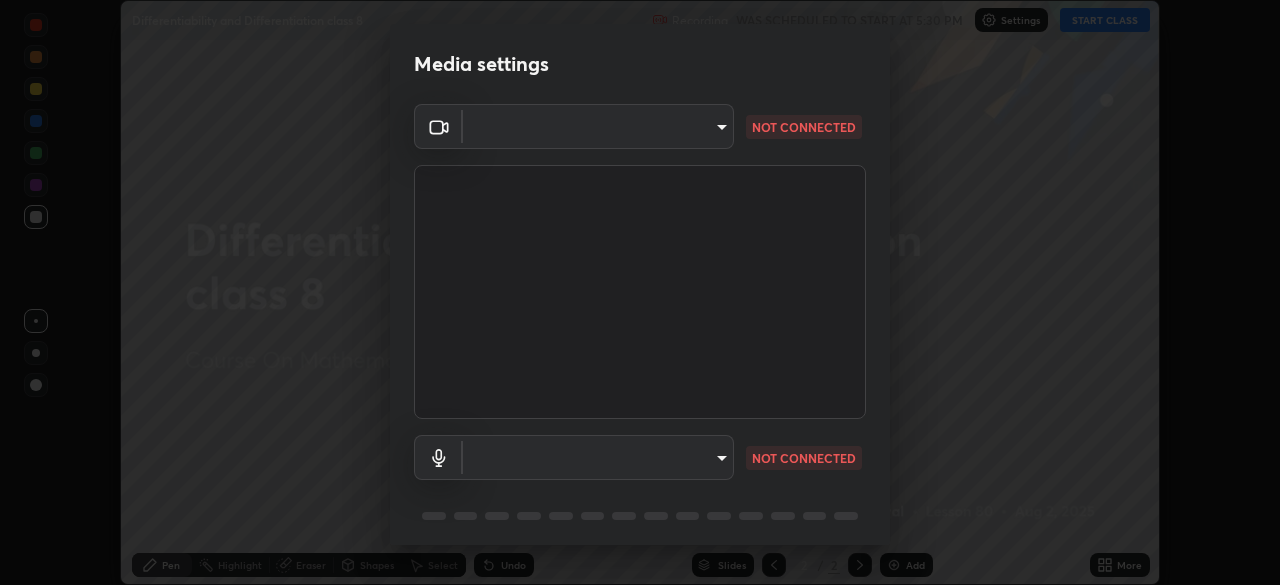 type on "[HASH]" 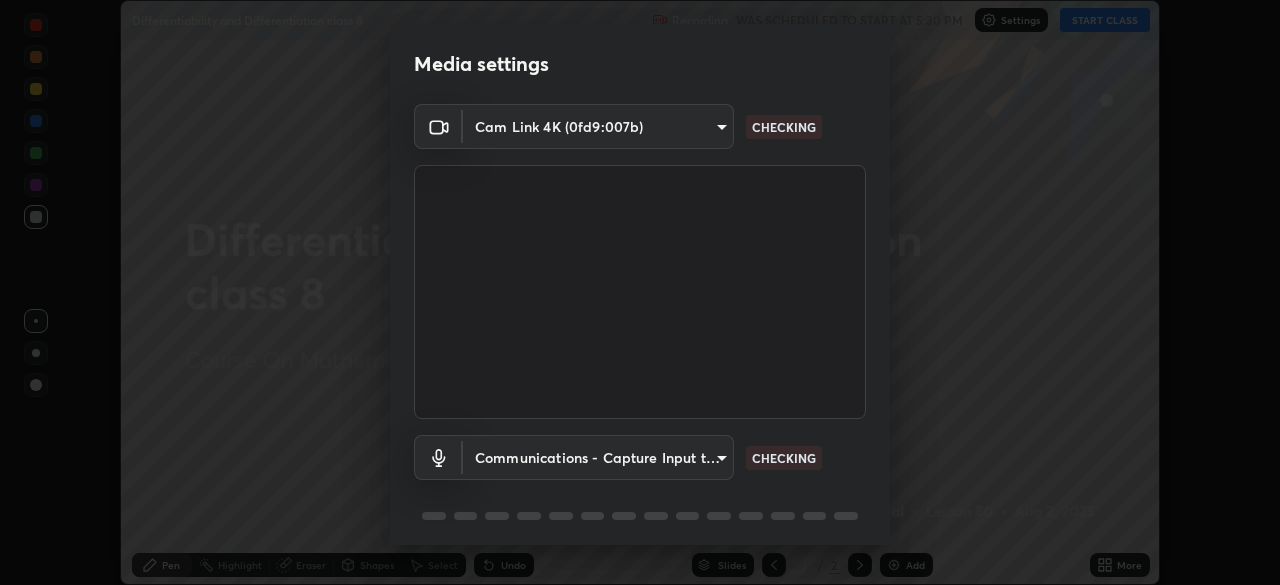 click on "Erase all Differentiability and Differentiation class 8 Recording WAS SCHEDULED TO START AT  [TIME] Settings START CLASS Setting up your live class Differentiability and Differentiation class 8 • L80 of Course On Mathematics for JEE Excel 2 2026 [FIRST] [LAST] Pen Highlight Eraser Shapes Select Undo Slides 2 / 2 Add More No doubts shared Encourage your learners to ask a doubt for better clarity Report an issue Reason for reporting Buffering Chat not working Audio - Video sync issue Educator video quality low ​ Attach an image Report Media settings Cam Link 4K (0fd9:007b) [HASH] CHECKING Communications - Capture Input terminal (Digital Array MIC) communications CHECKING 1 / 5 Next" at bounding box center (640, 292) 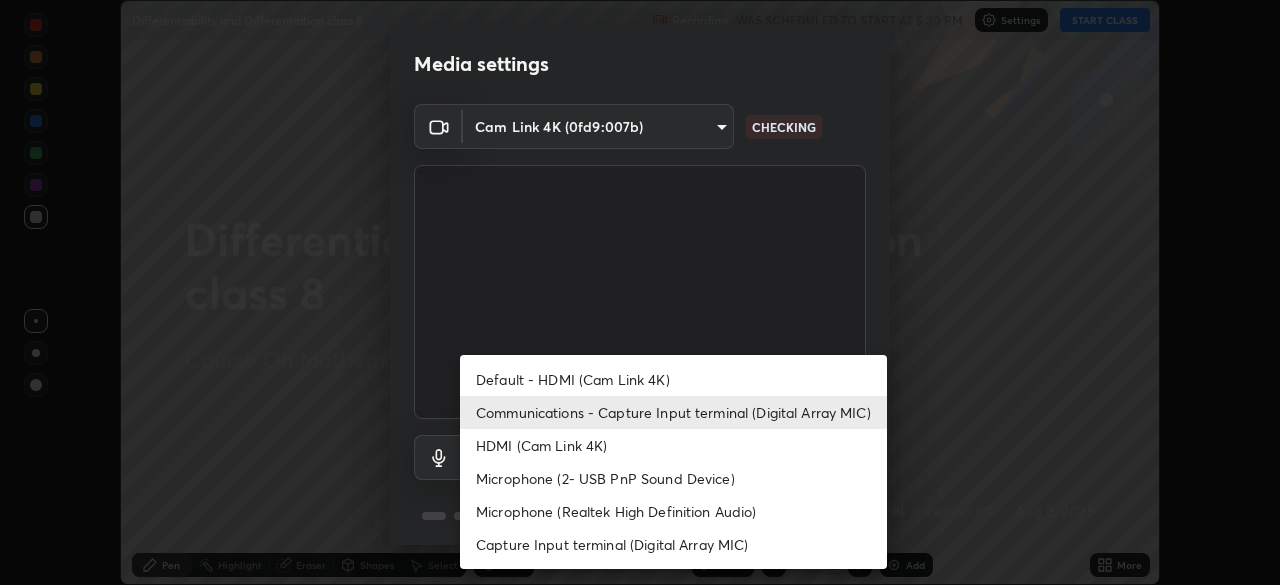 click on "Default - HDMI (Cam Link 4K)" at bounding box center (673, 379) 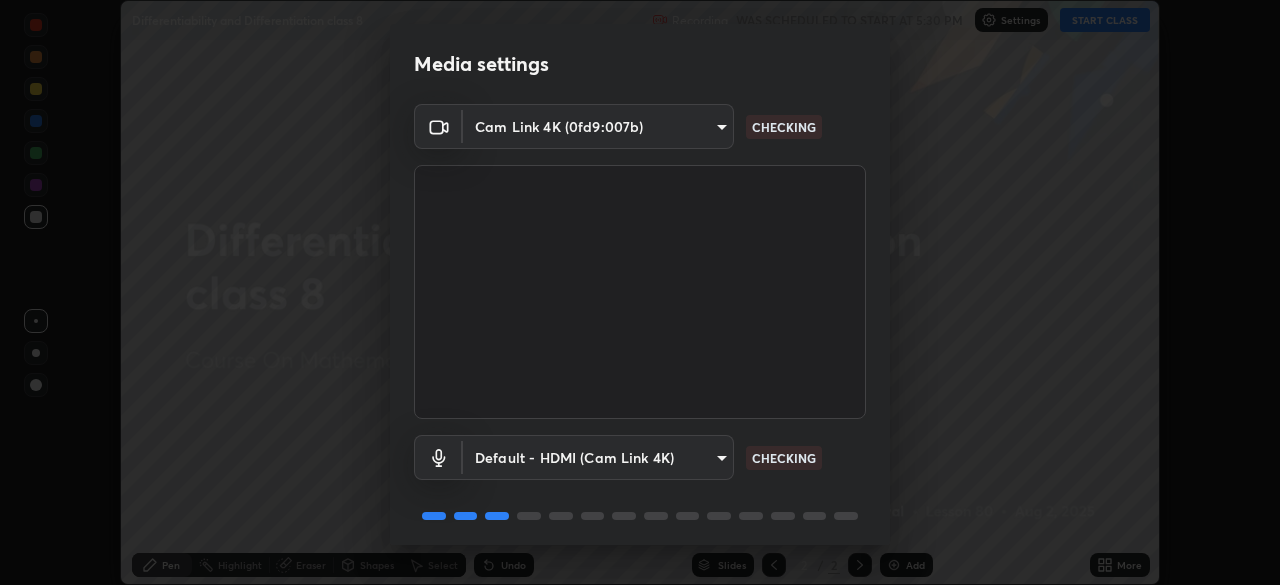 click on "Erase all Differentiability and Differentiation class 8 Recording WAS SCHEDULED TO START AT  [TIME] Settings START CLASS Setting up your live class Differentiability and Differentiation class 8 • L80 of Course On Mathematics for JEE Excel 2 2026 [FIRST] [LAST] Pen Highlight Eraser Shapes Select Undo Slides 2 / 2 Add More No doubts shared Encourage your learners to ask a doubt for better clarity Report an issue Reason for reporting Buffering Chat not working Audio - Video sync issue Educator video quality low ​ Attach an image Report Media settings Cam Link 4K (0fd9:007b) [HASH] CHECKING Default - HDMI (Cam Link 4K) default CHECKING 1 / 5 Next" at bounding box center [640, 292] 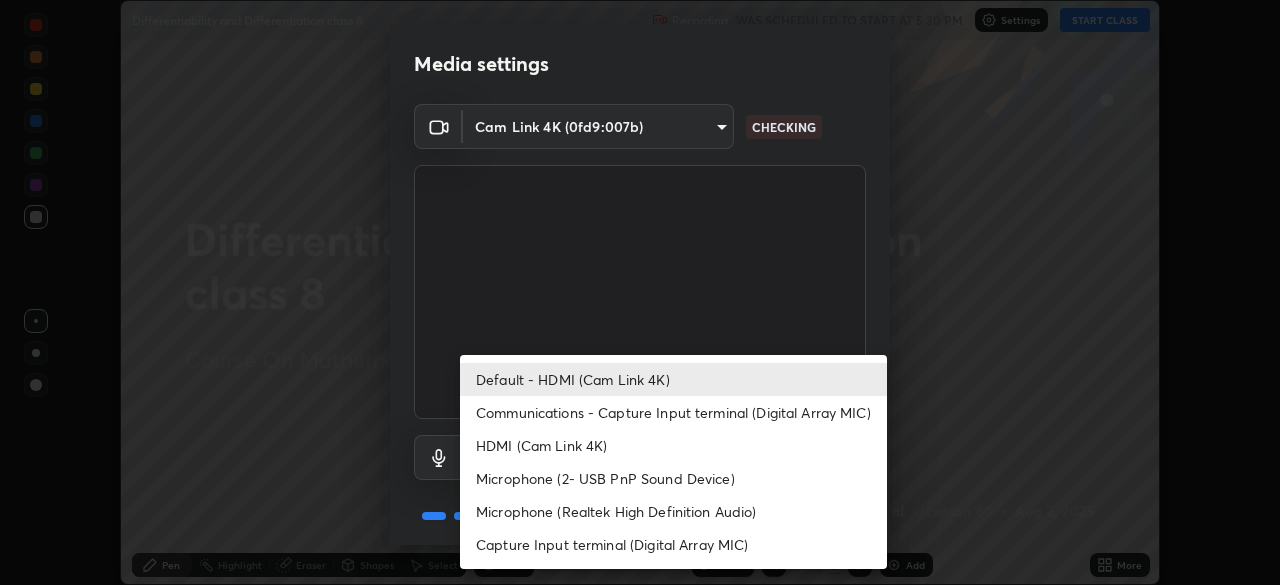 click on "Communications - Capture Input terminal (Digital Array MIC)" at bounding box center [673, 412] 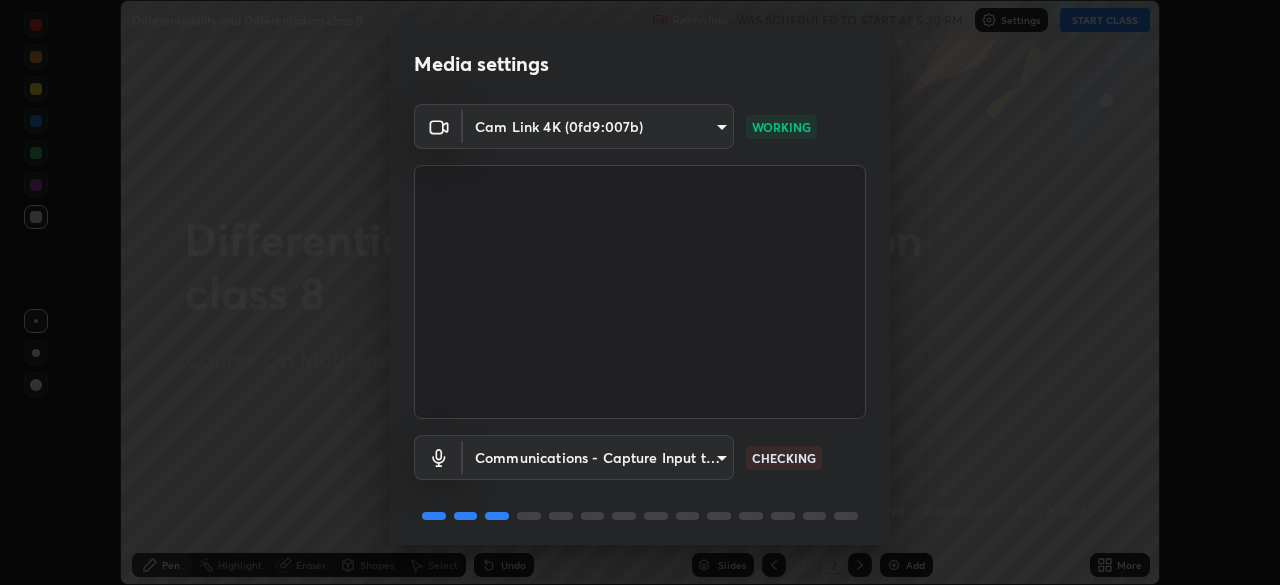scroll, scrollTop: 71, scrollLeft: 0, axis: vertical 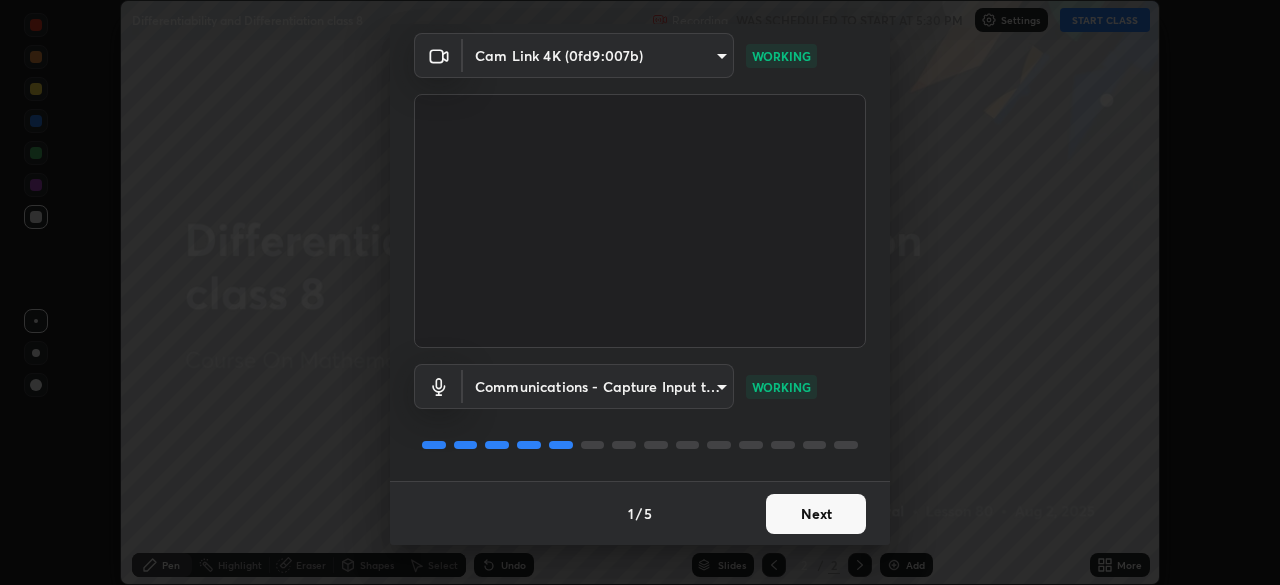 click on "Next" at bounding box center [816, 514] 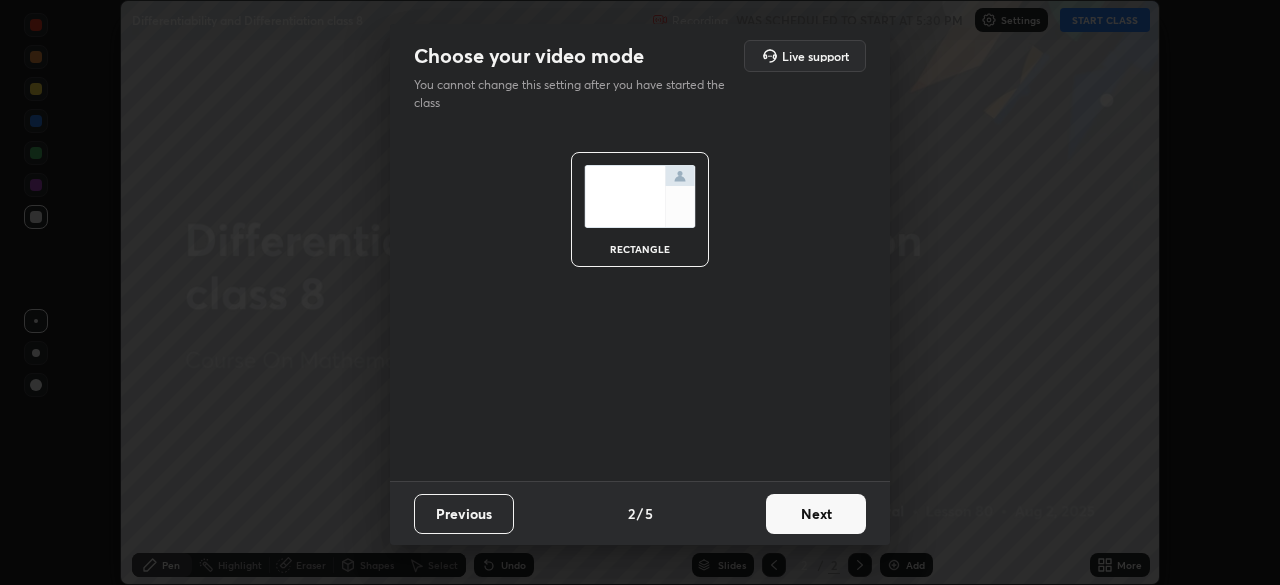 scroll, scrollTop: 0, scrollLeft: 0, axis: both 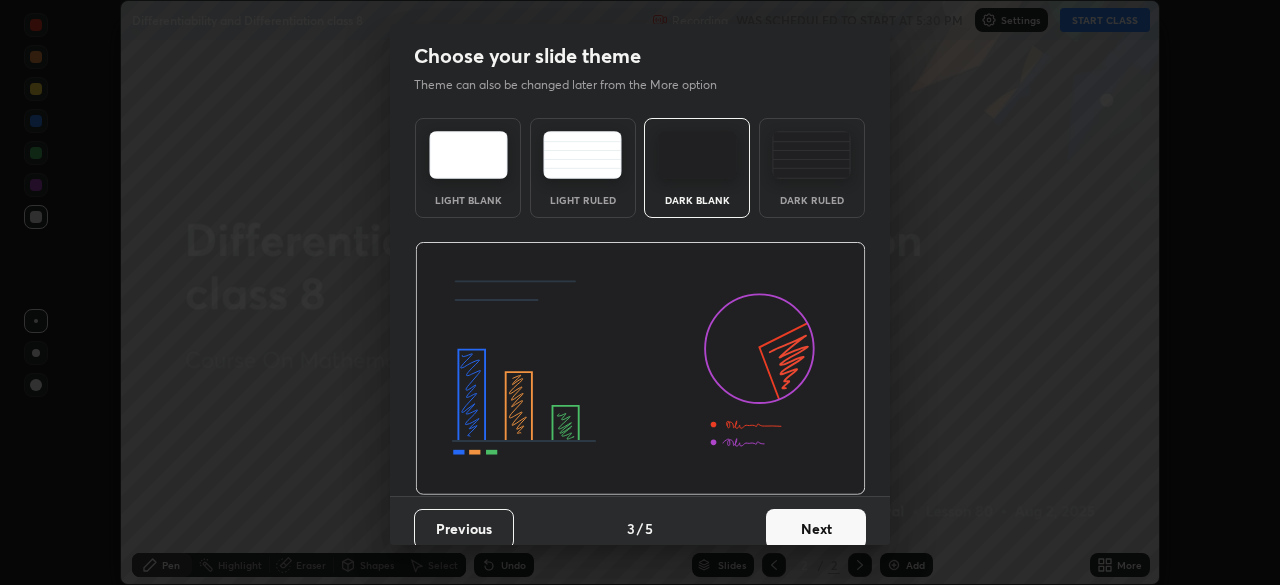 click on "Next" at bounding box center [816, 529] 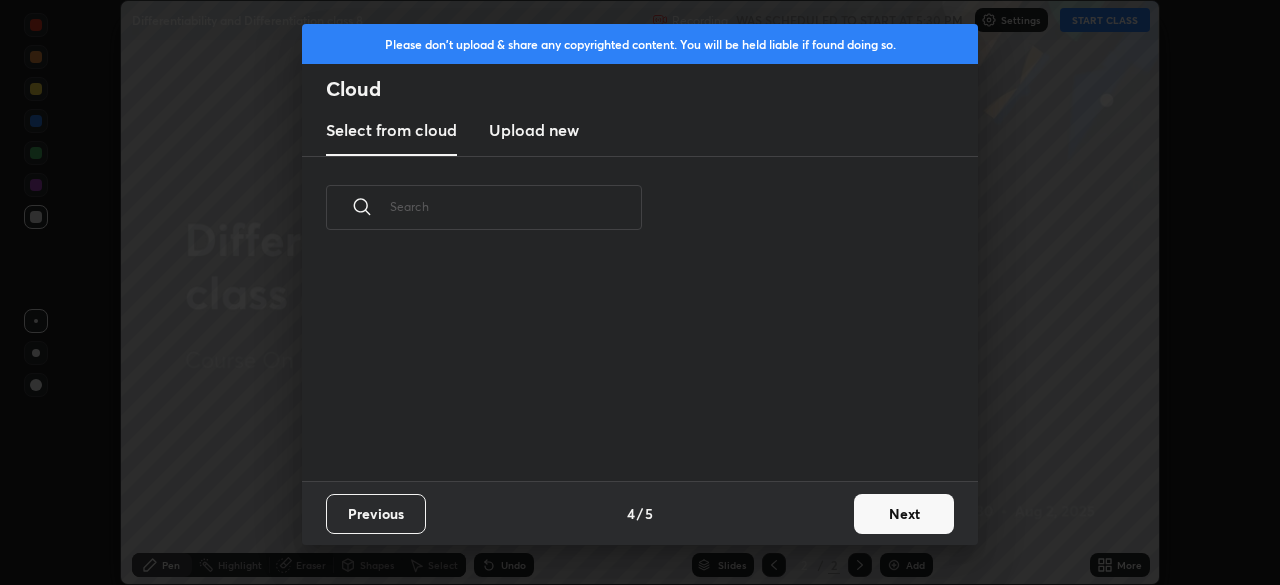 click on "Next" at bounding box center (904, 514) 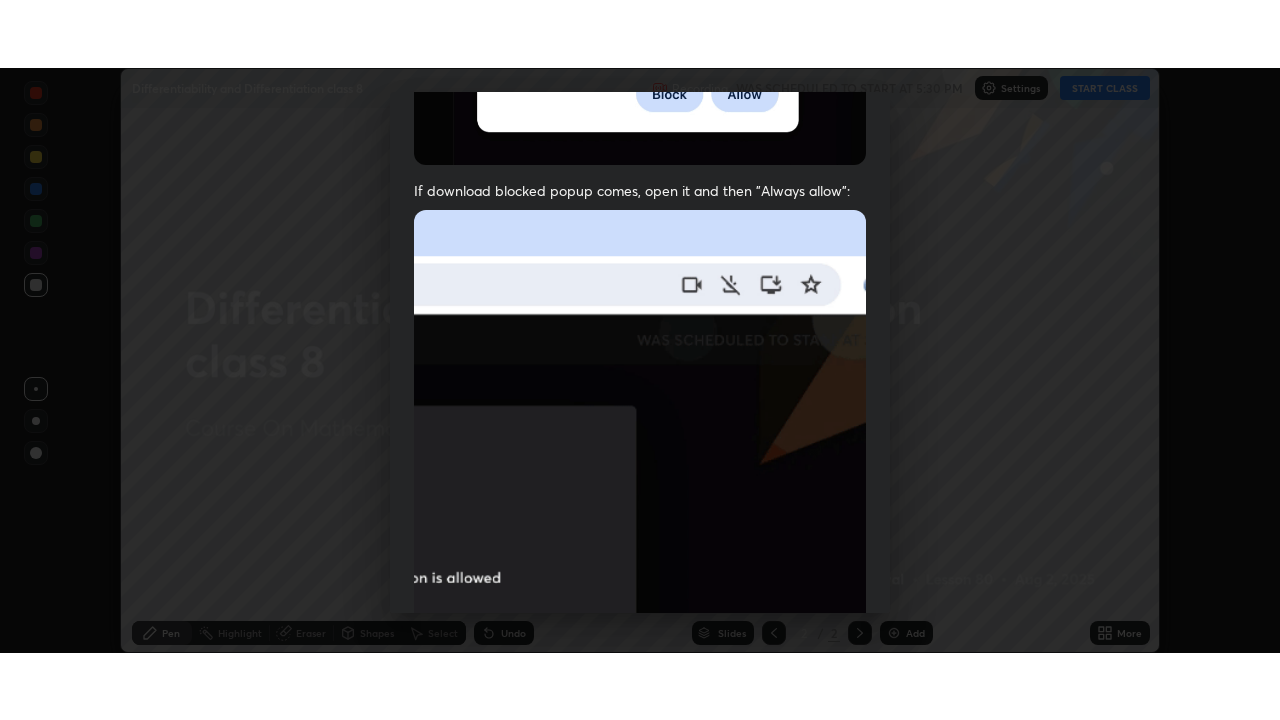 scroll, scrollTop: 479, scrollLeft: 0, axis: vertical 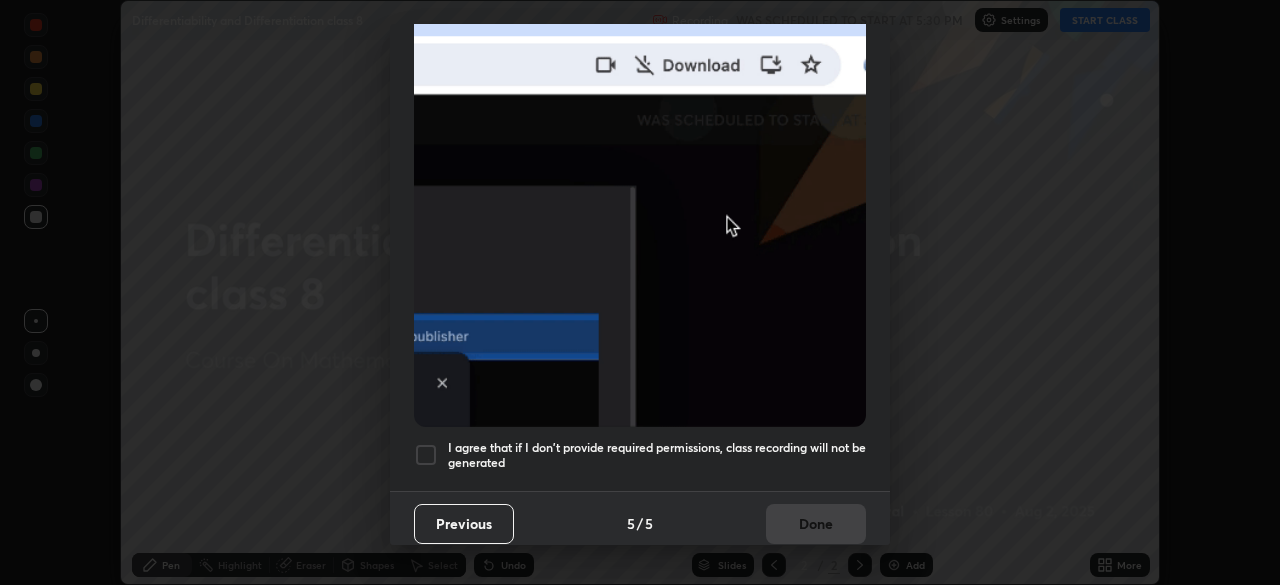 click at bounding box center [426, 455] 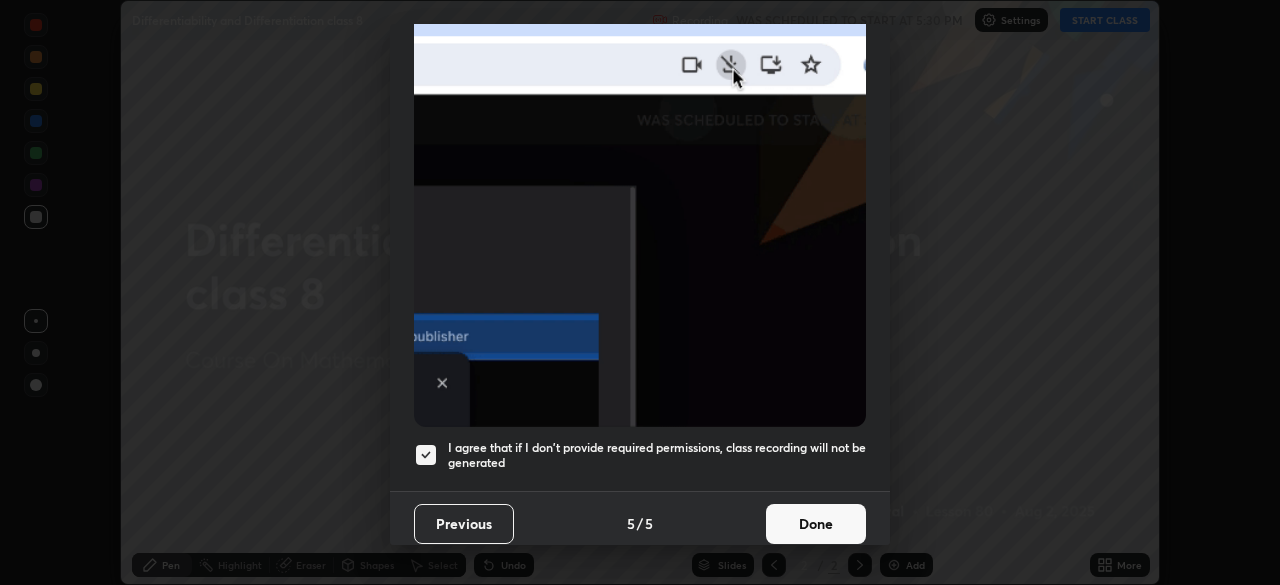click on "Done" at bounding box center [816, 524] 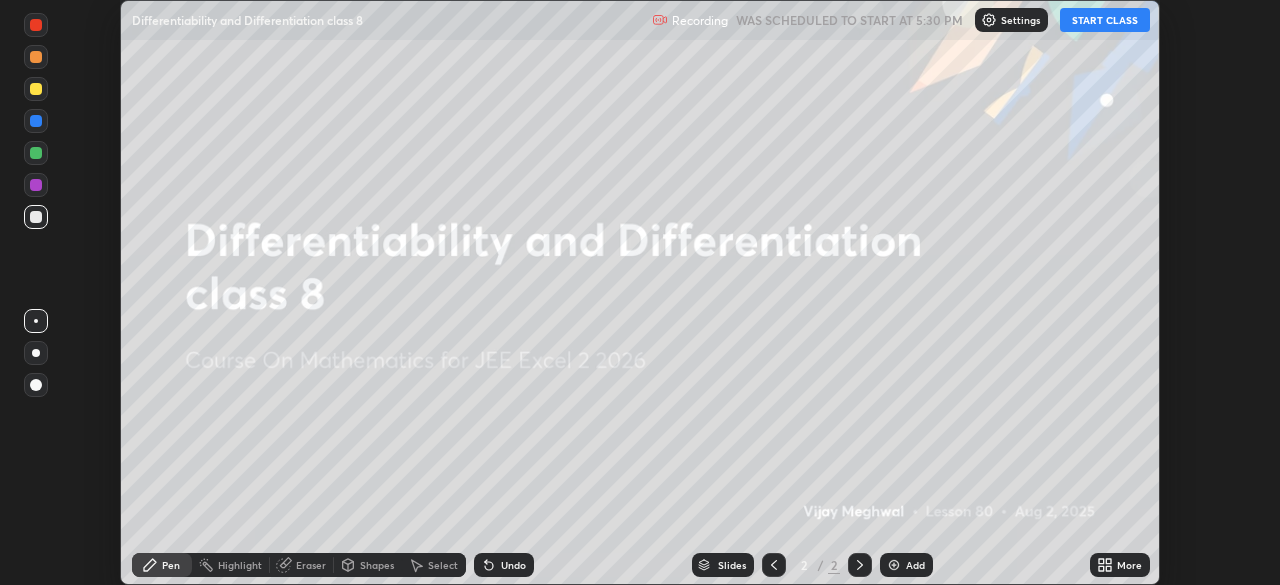 click on "START CLASS" at bounding box center [1105, 20] 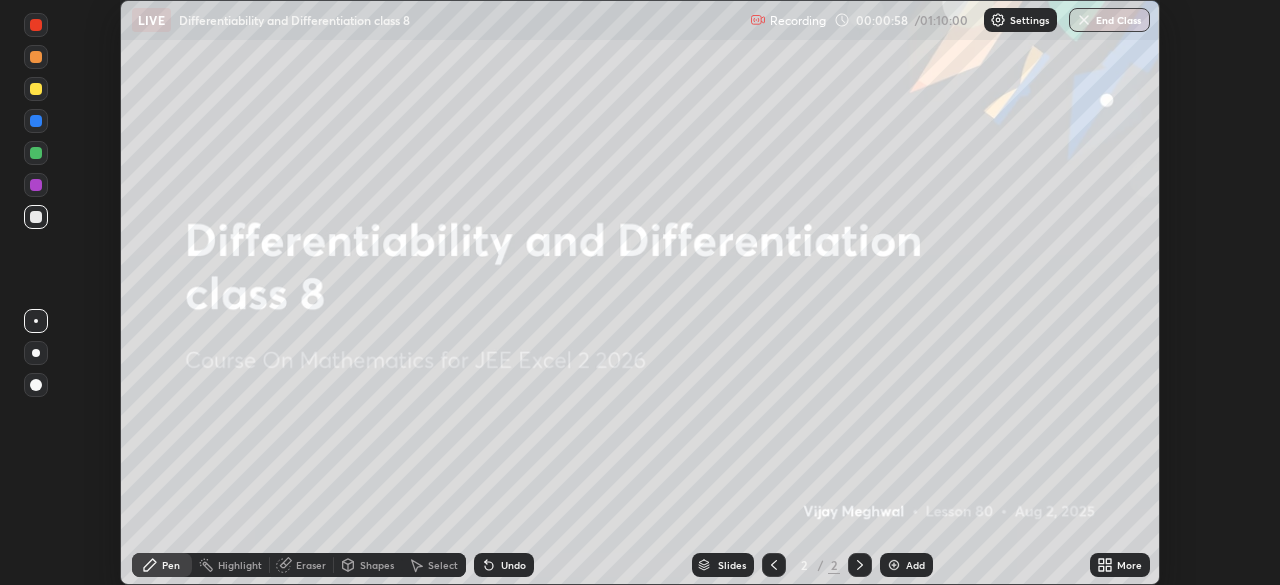 click 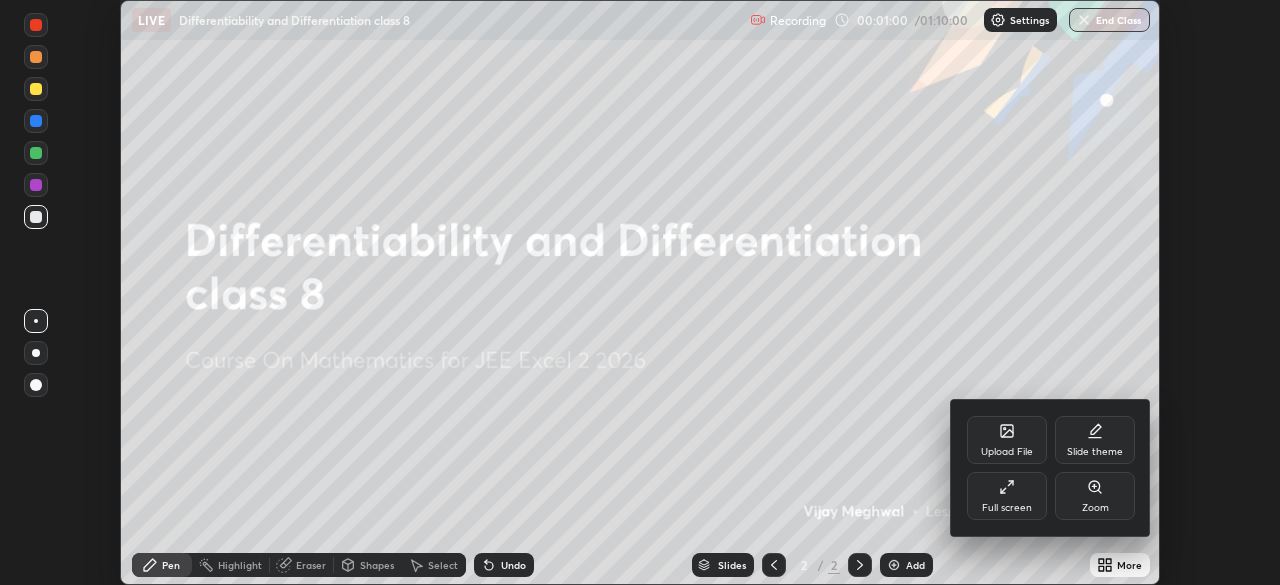 click on "Full screen" at bounding box center [1007, 496] 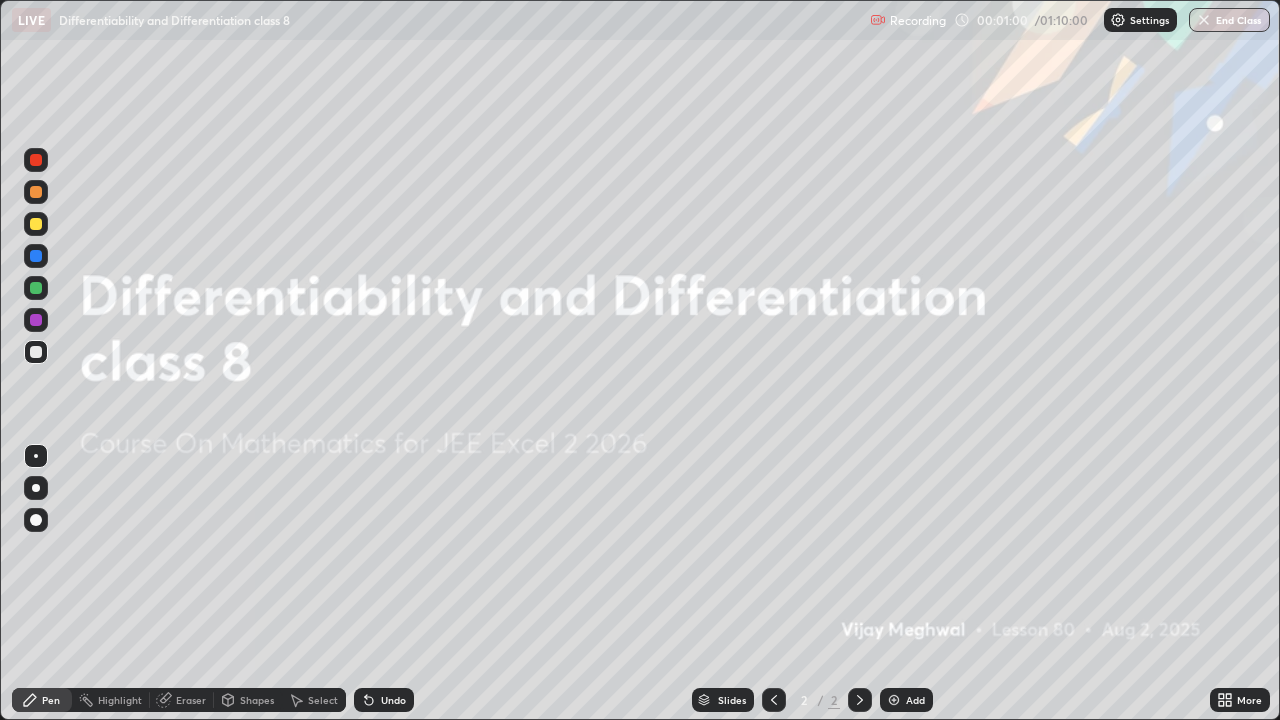 scroll, scrollTop: 99280, scrollLeft: 98720, axis: both 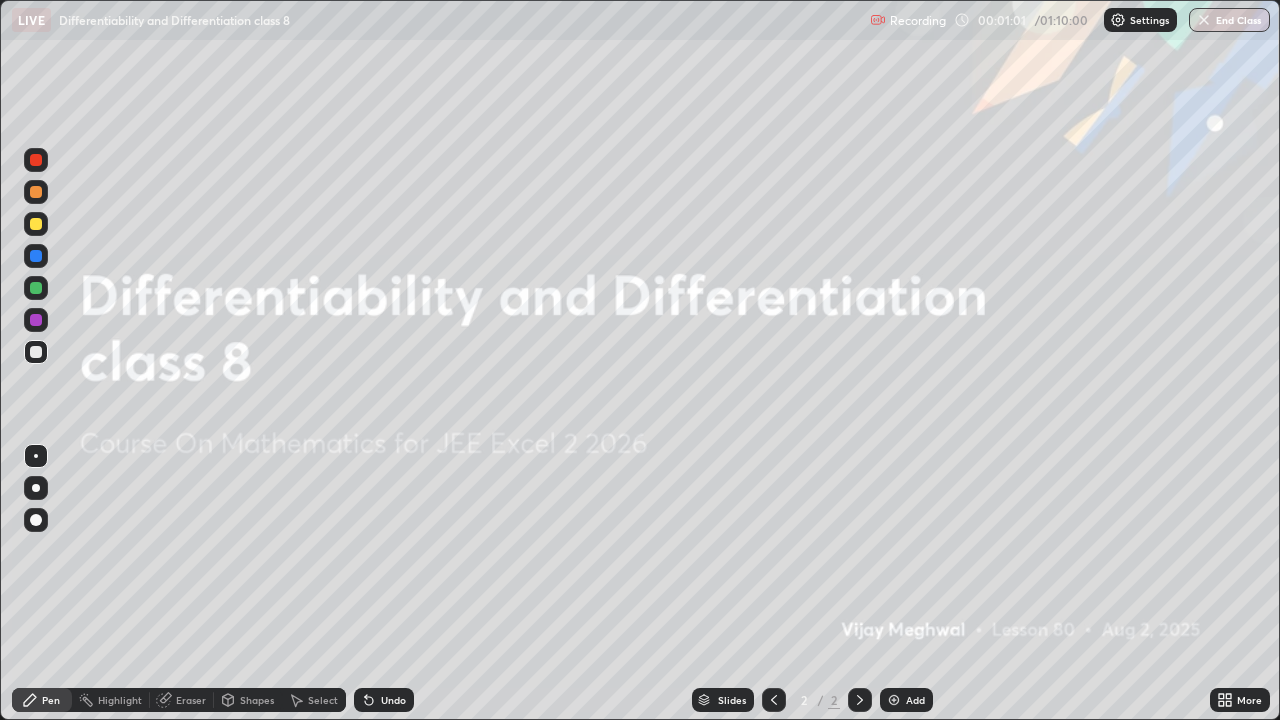 click on "Add" at bounding box center [915, 700] 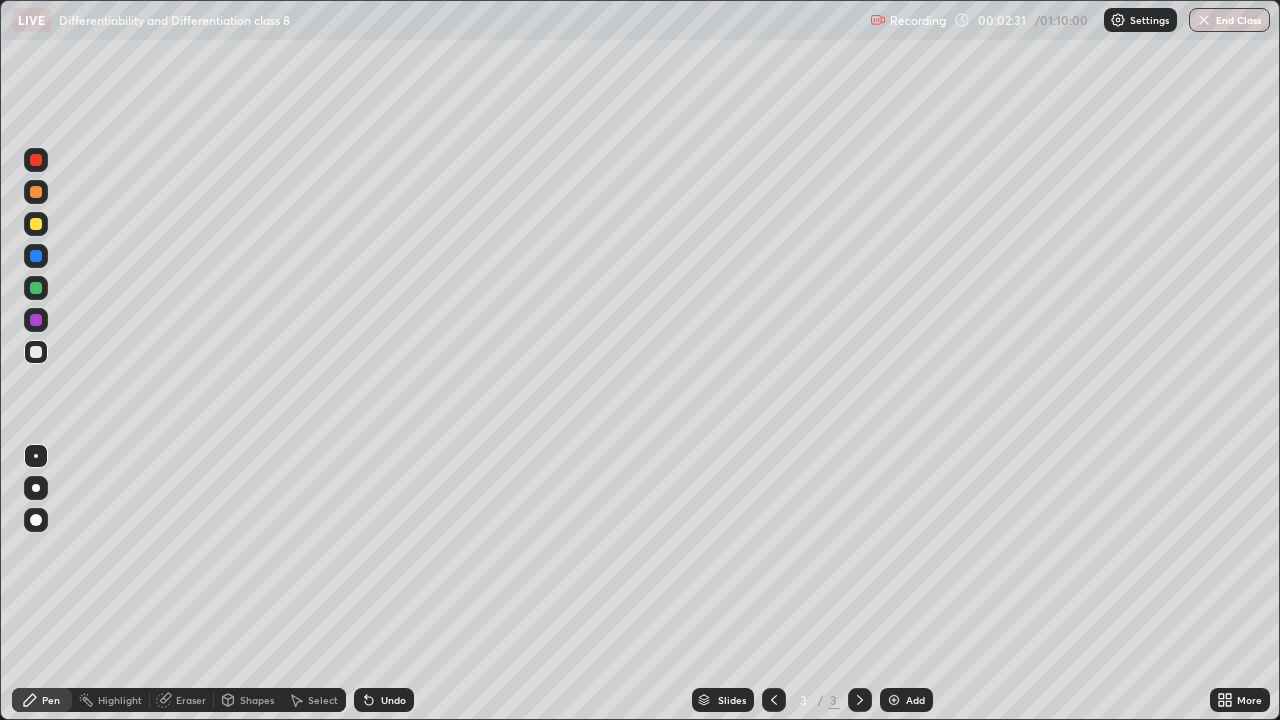 click on "Shapes" at bounding box center [248, 700] 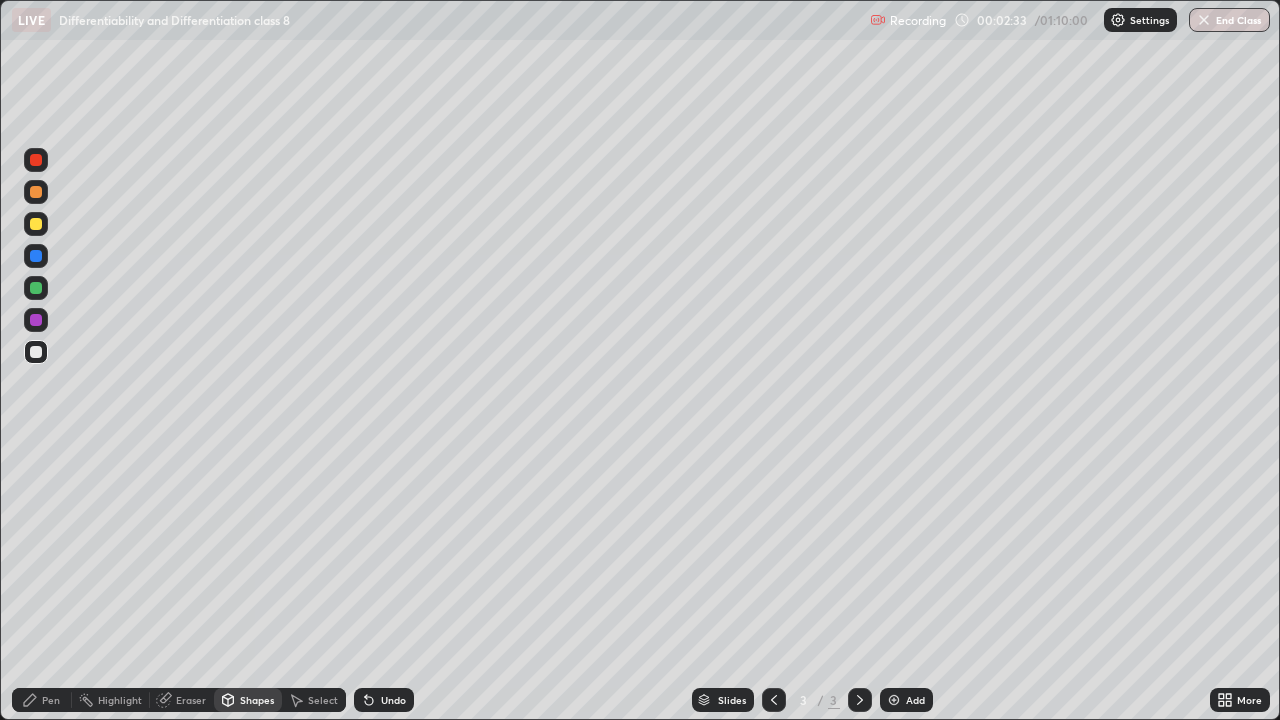 click on "Eraser" at bounding box center [191, 700] 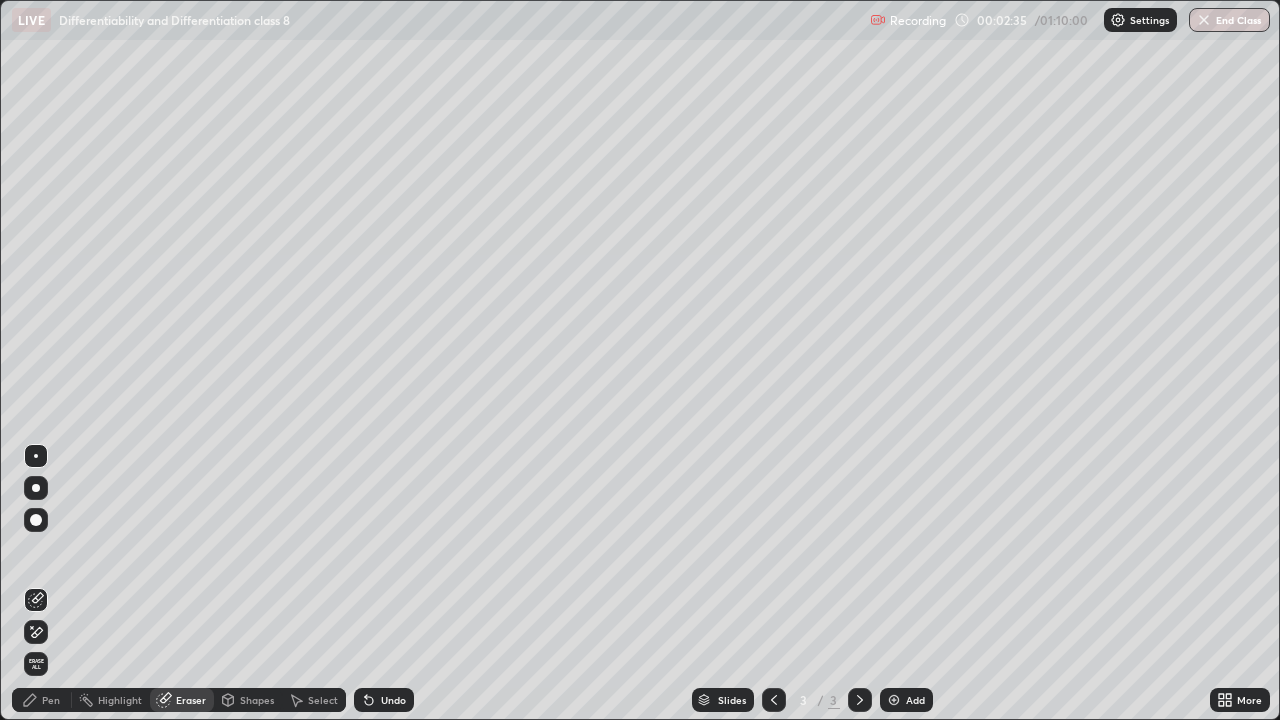click on "Pen" at bounding box center (51, 700) 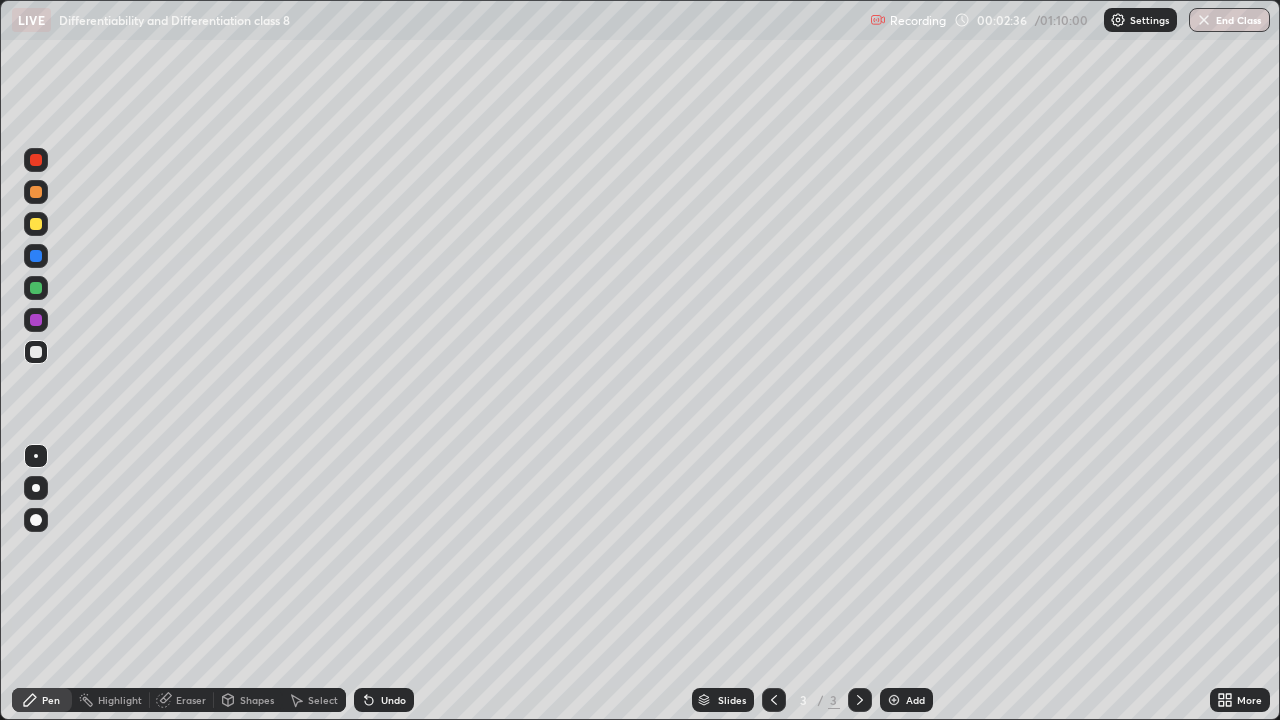 click on "Pen" at bounding box center [51, 700] 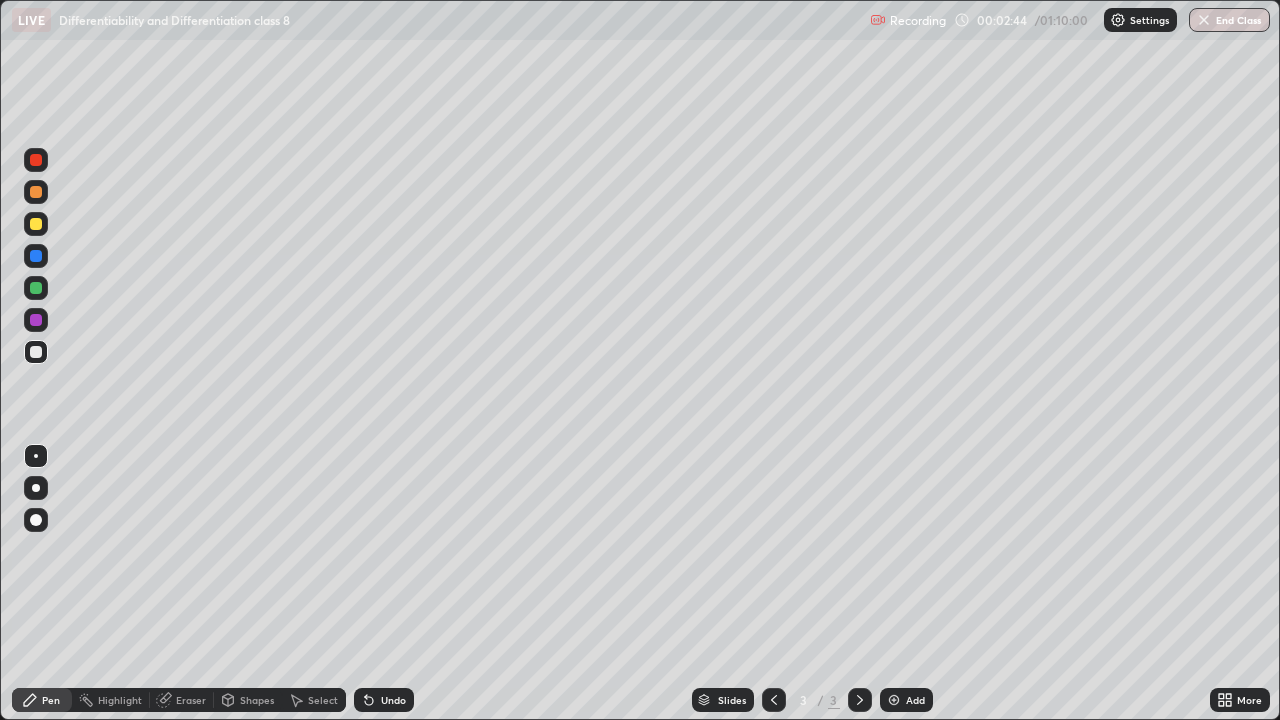 click 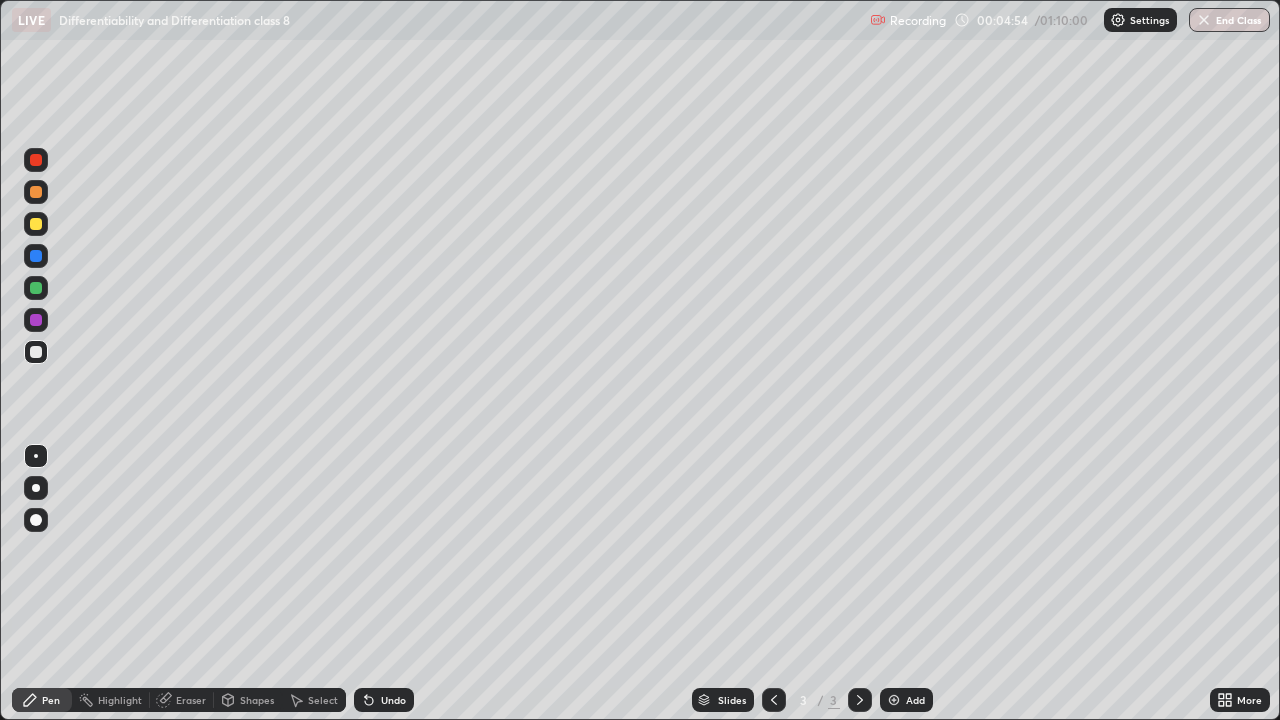 click on "Eraser" at bounding box center (182, 700) 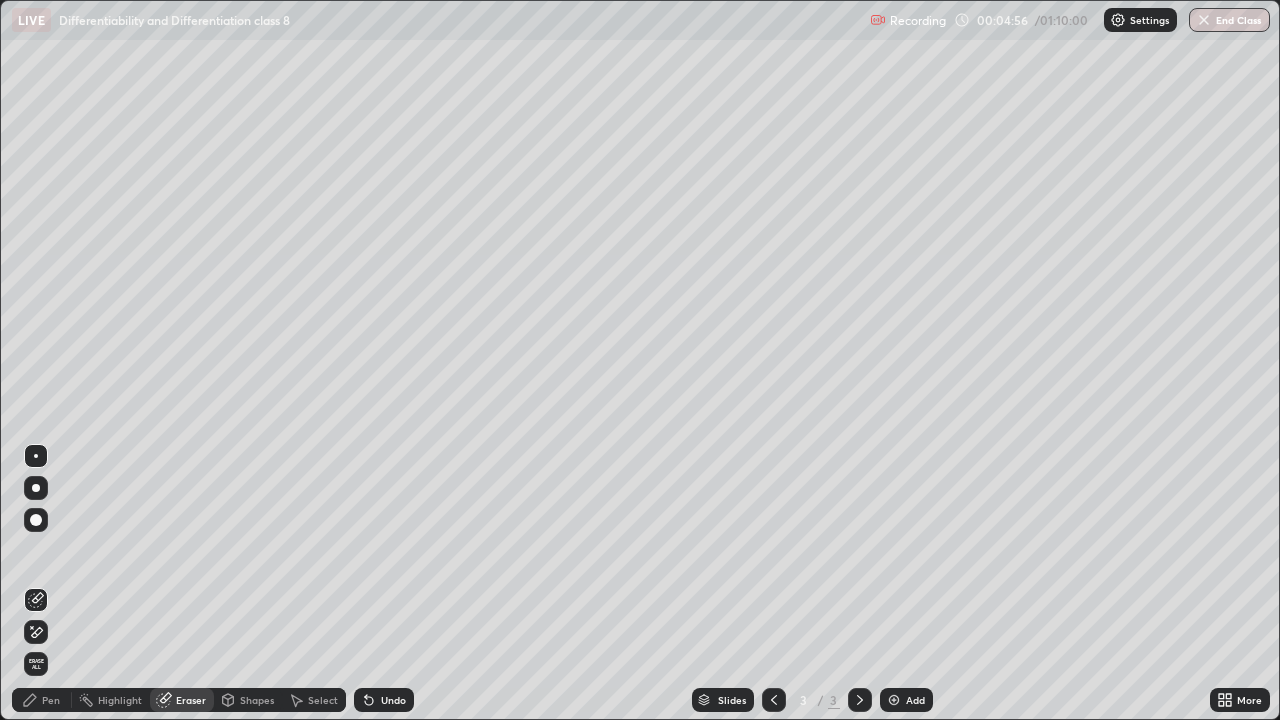 click on "Pen" at bounding box center [51, 700] 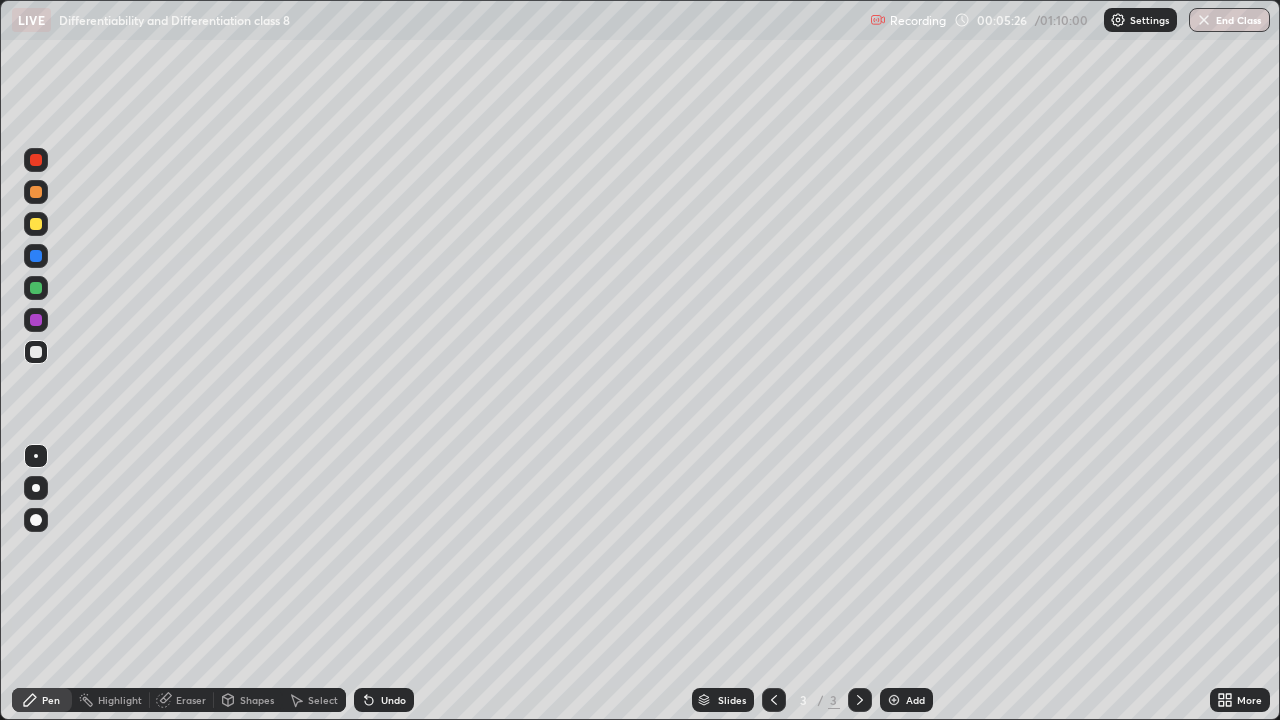 click on "Add" at bounding box center (915, 700) 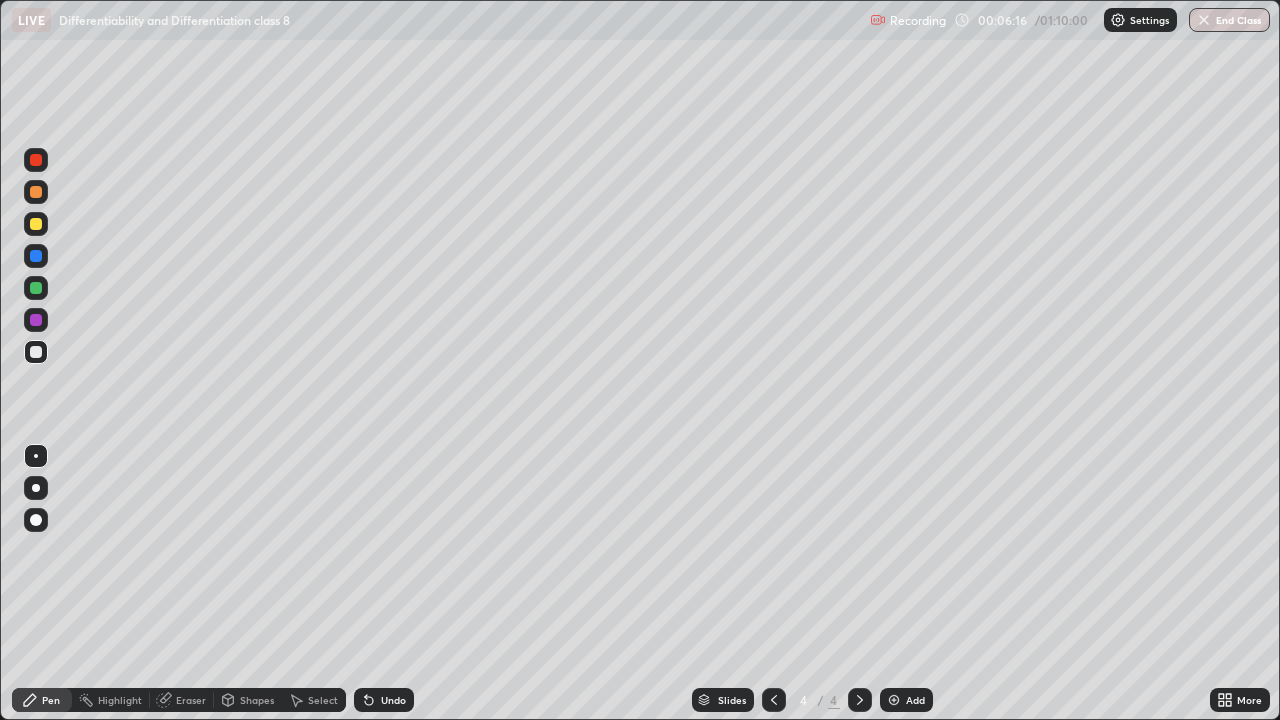 click on "Eraser" at bounding box center (182, 700) 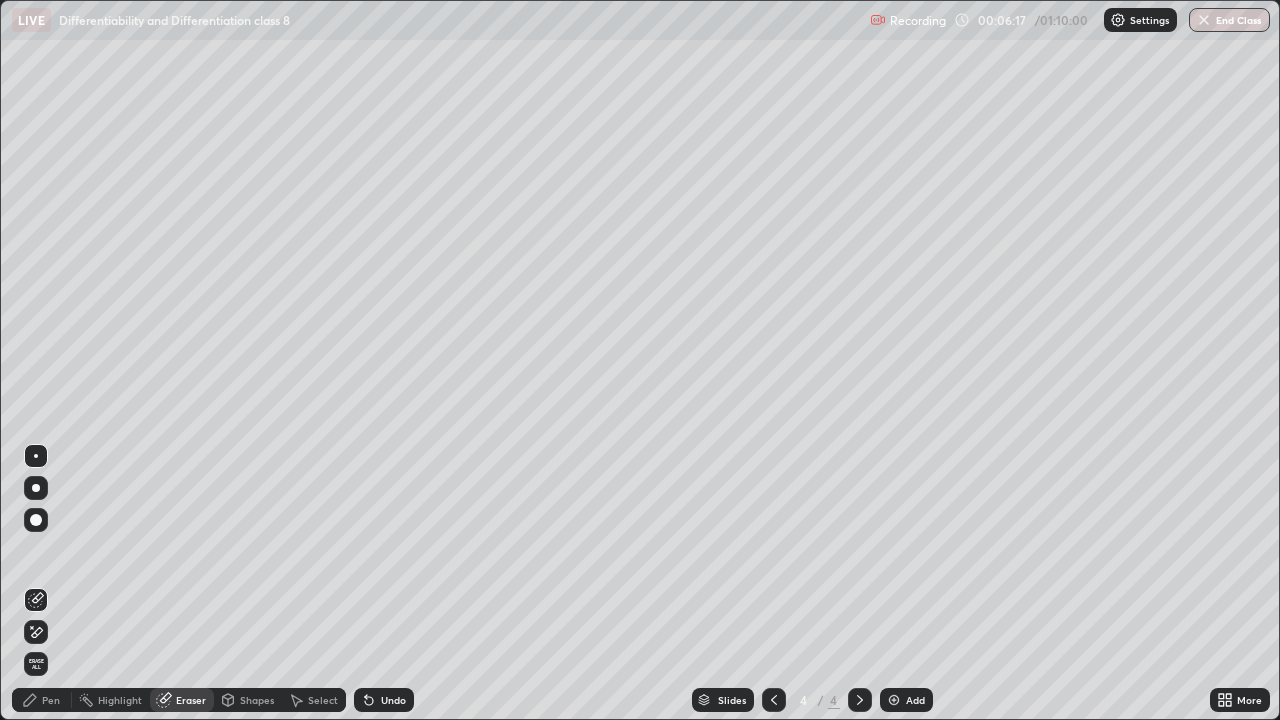 click on "Pen" at bounding box center (51, 700) 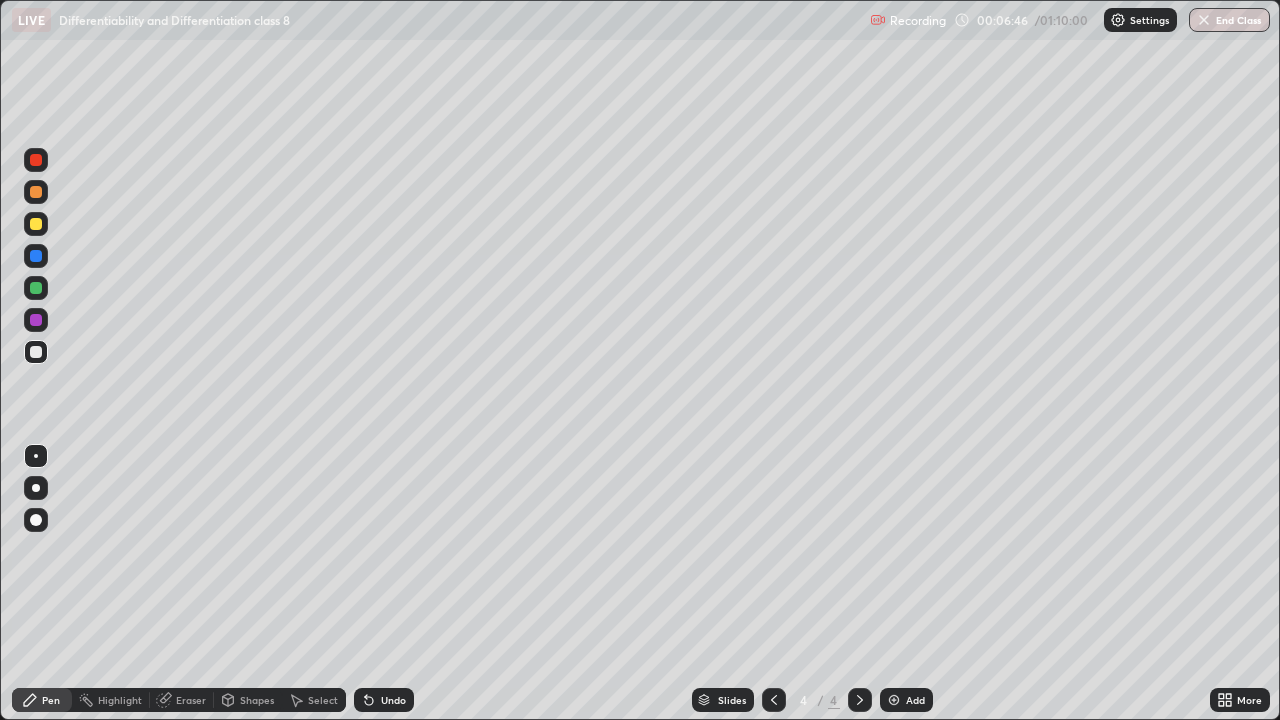 click on "Eraser" at bounding box center (191, 700) 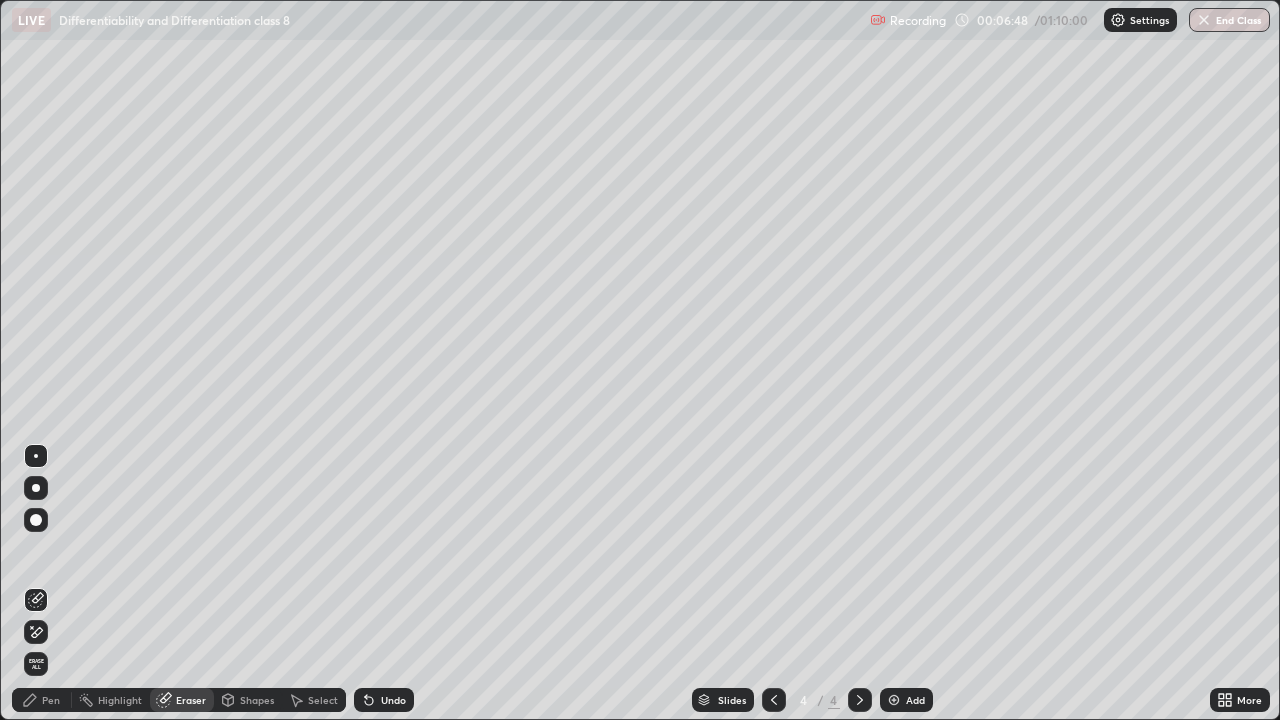 click on "Pen" at bounding box center (42, 700) 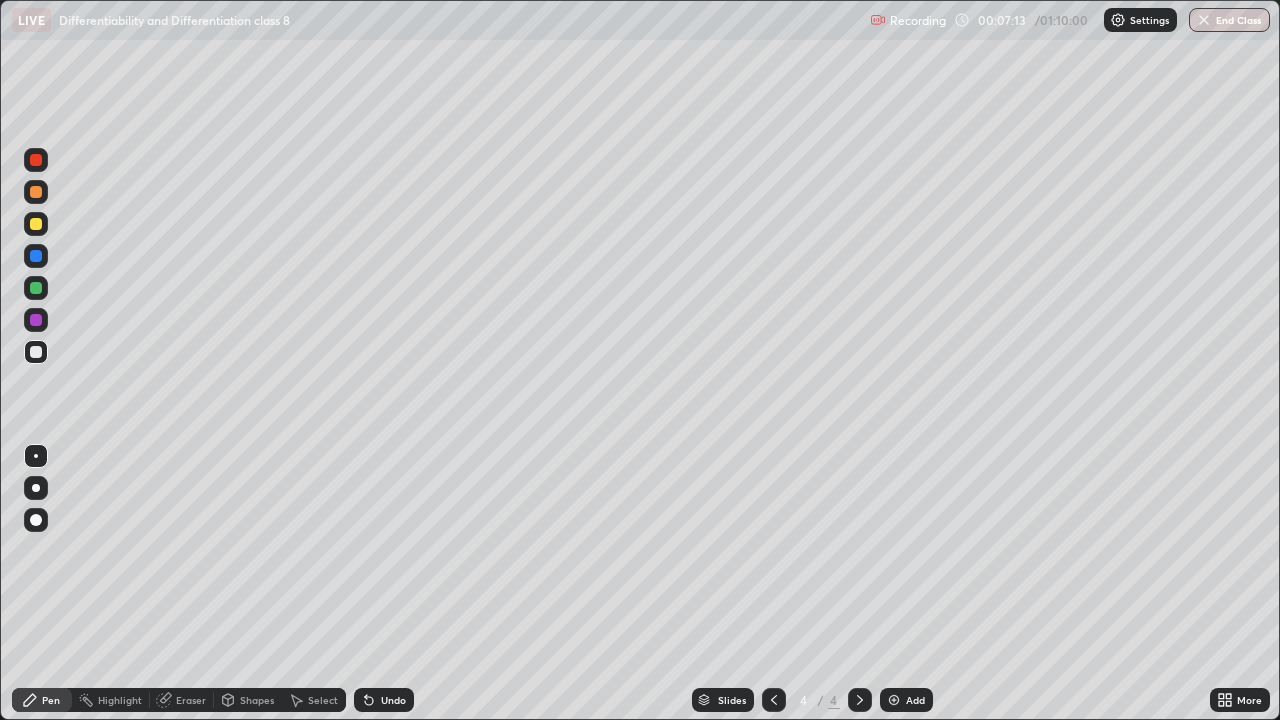 click at bounding box center [36, 224] 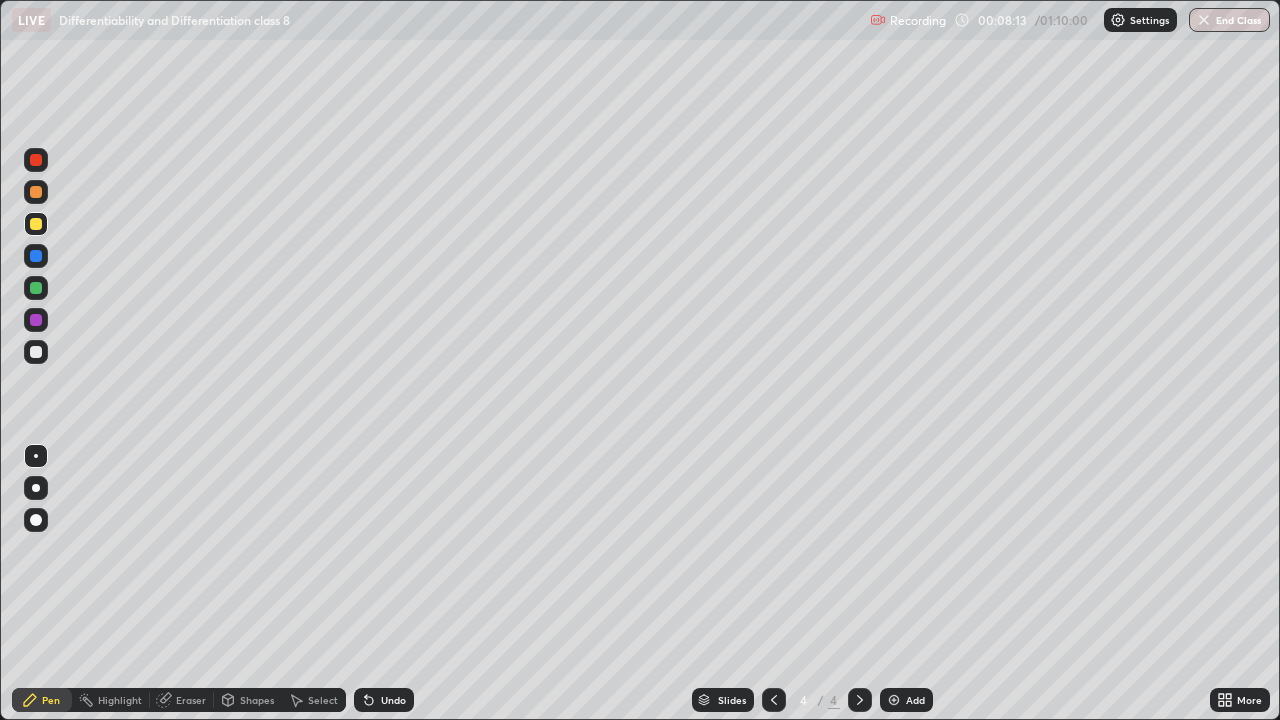 click on "Eraser" at bounding box center (191, 700) 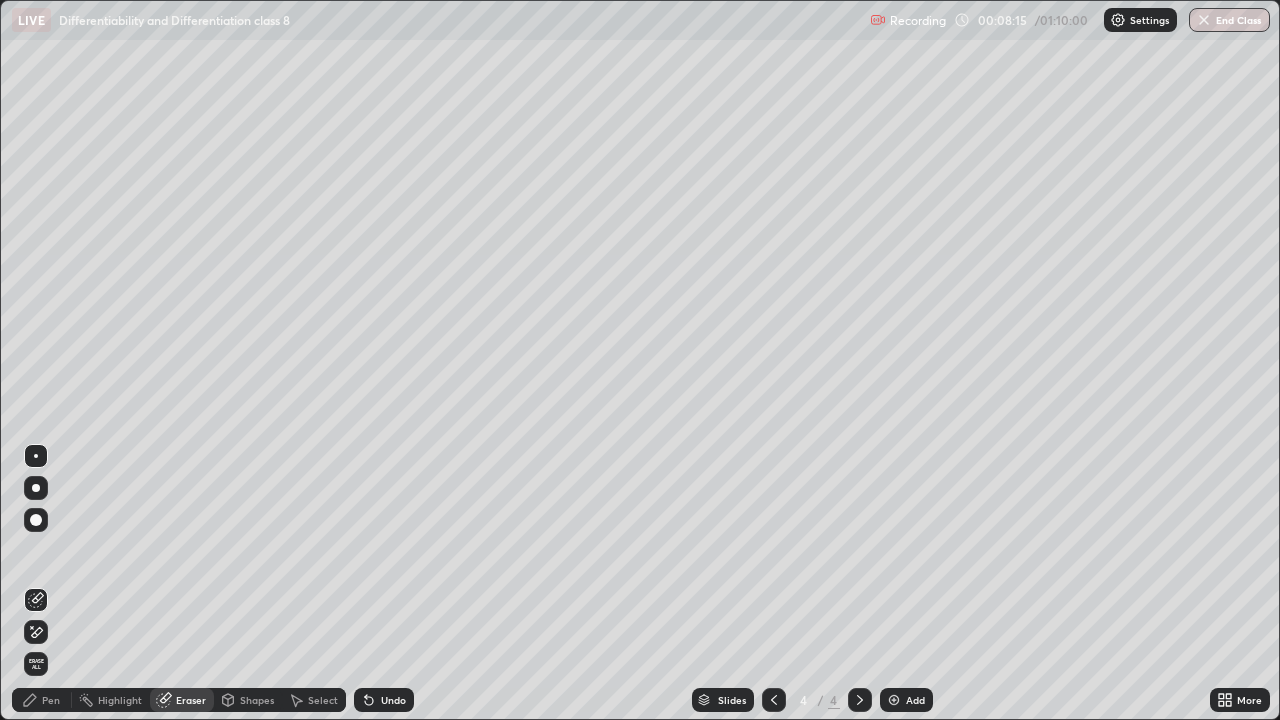 click on "Pen" at bounding box center [51, 700] 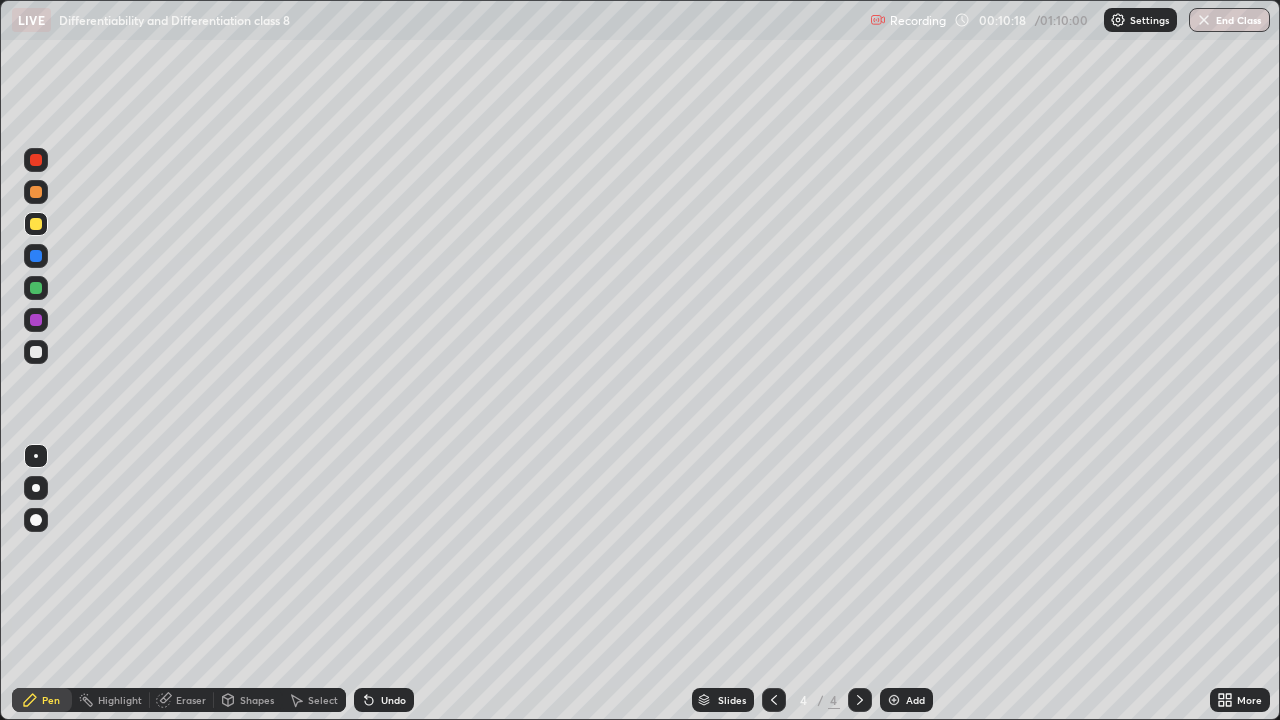 click on "Add" at bounding box center (906, 700) 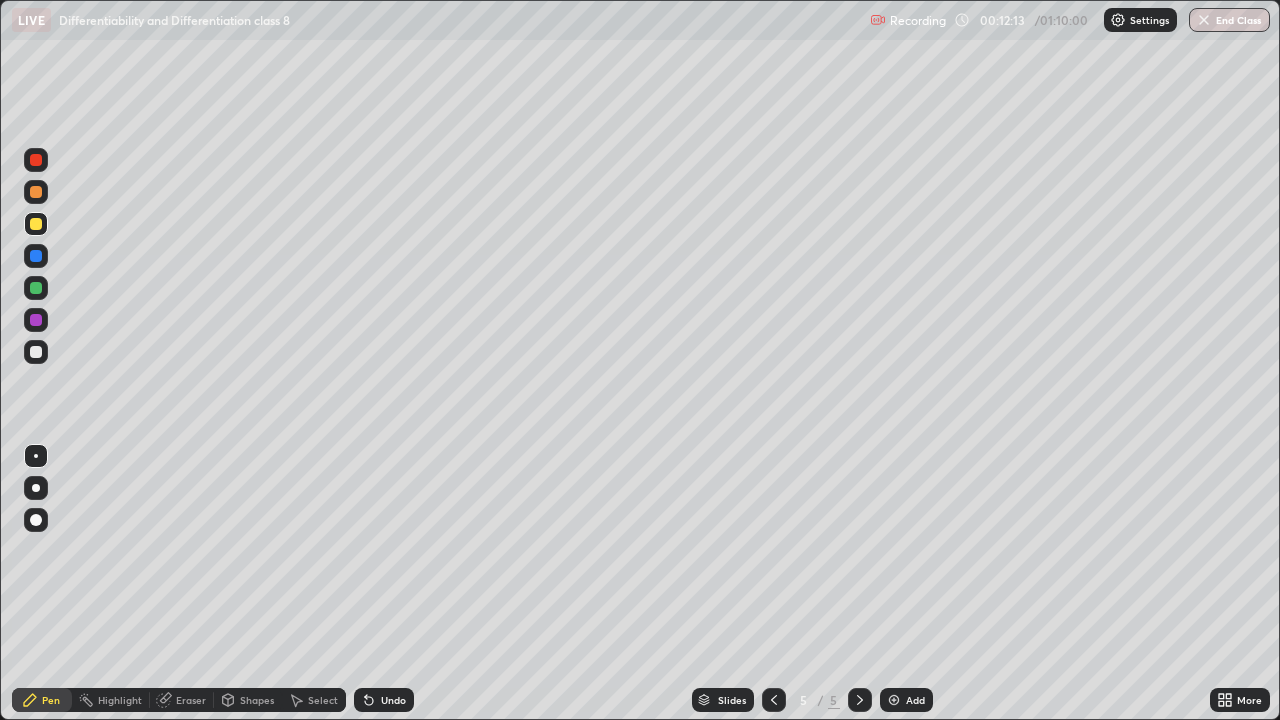 click on "Add" at bounding box center (906, 700) 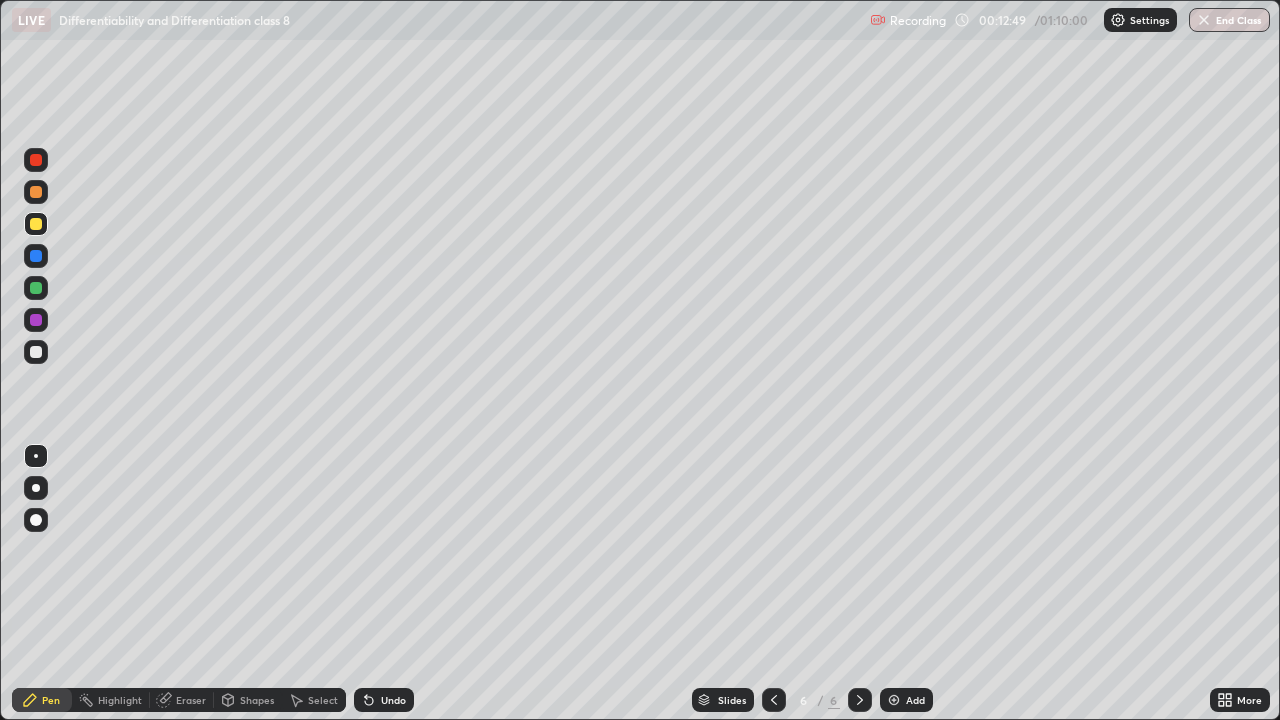 click at bounding box center (36, 192) 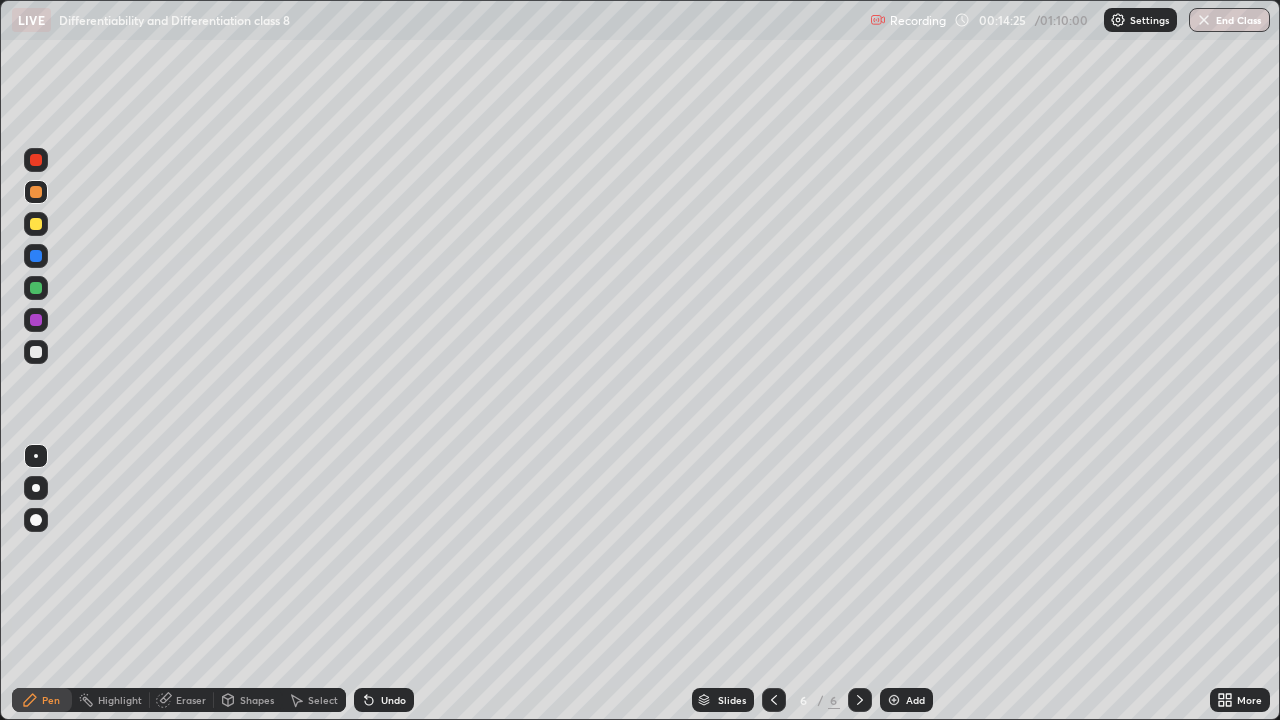 click 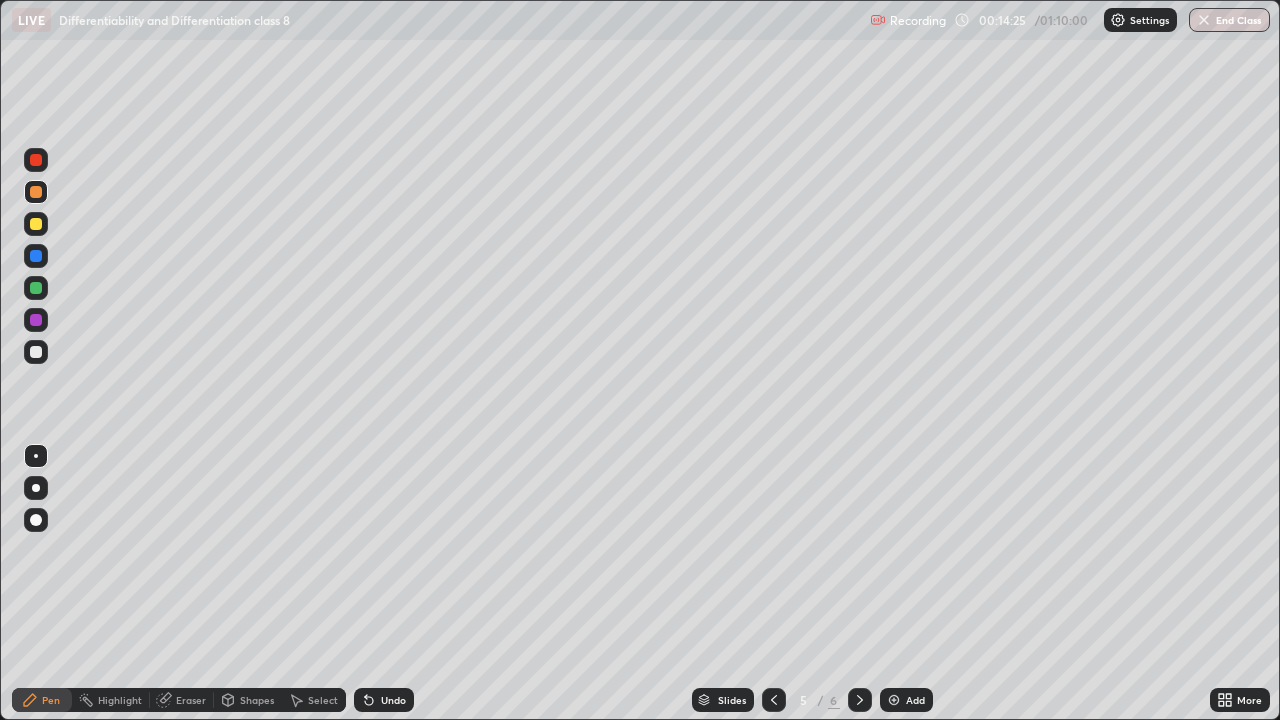 click 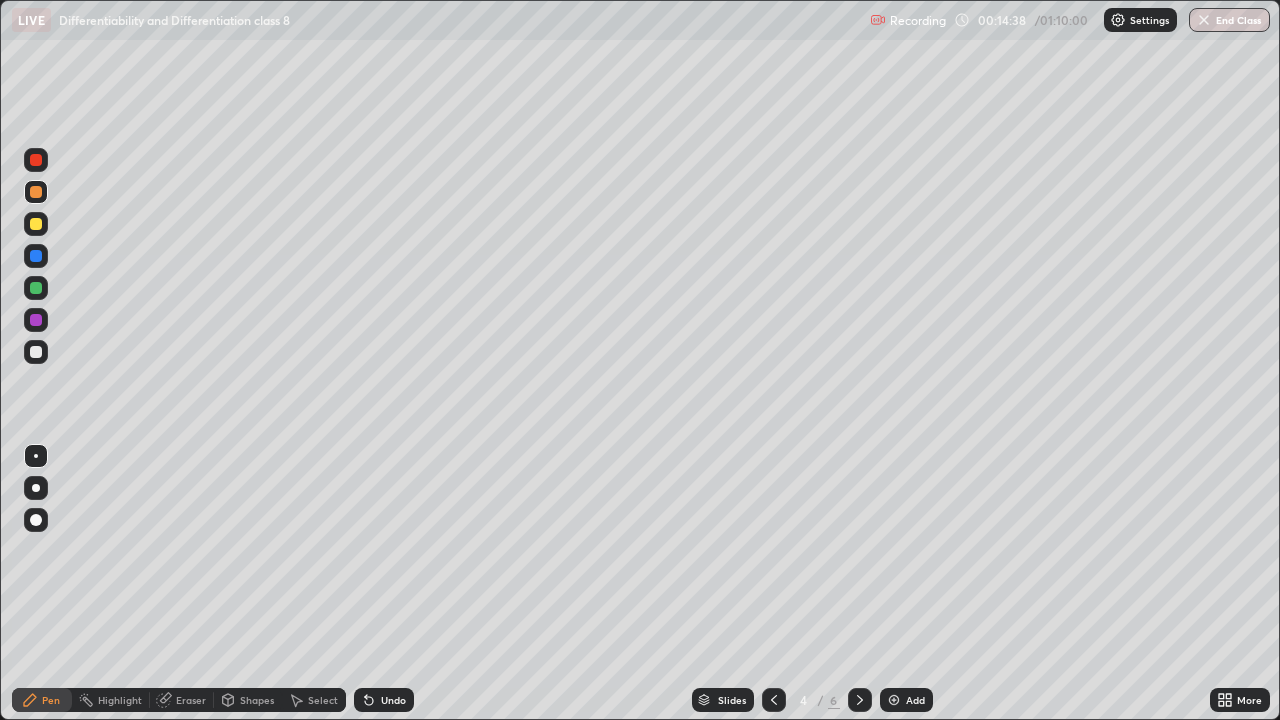 click 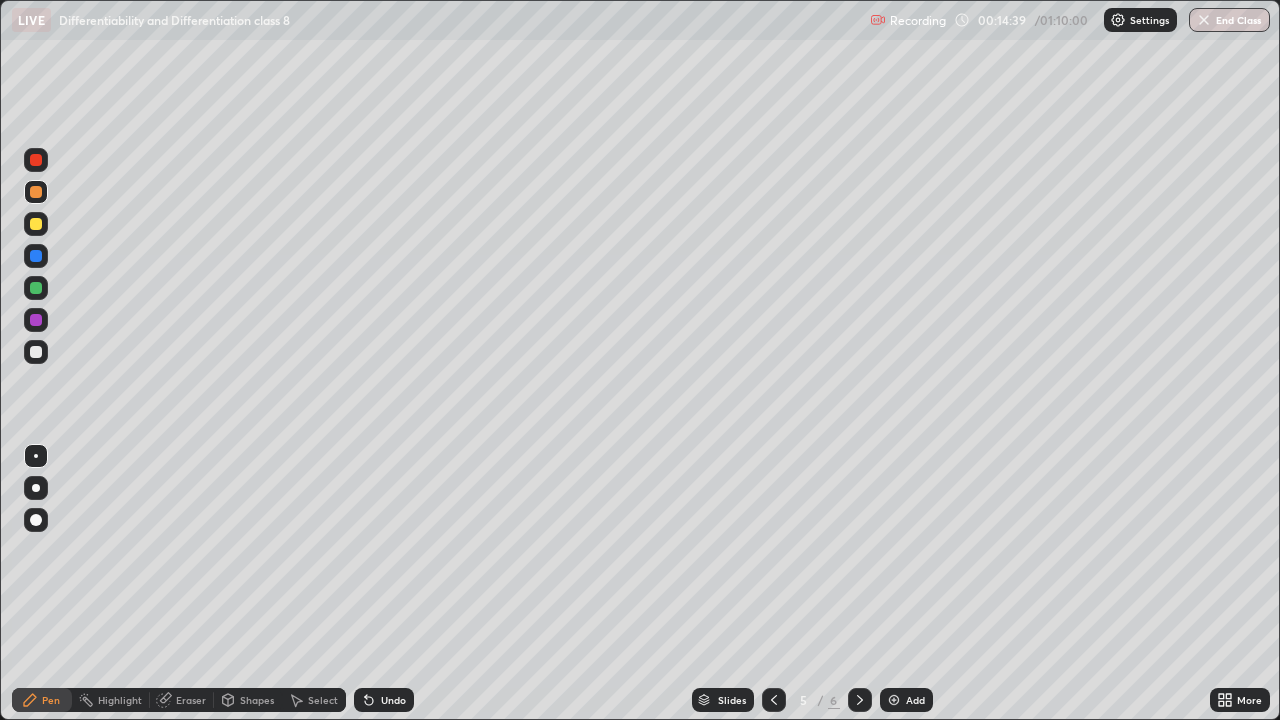 click 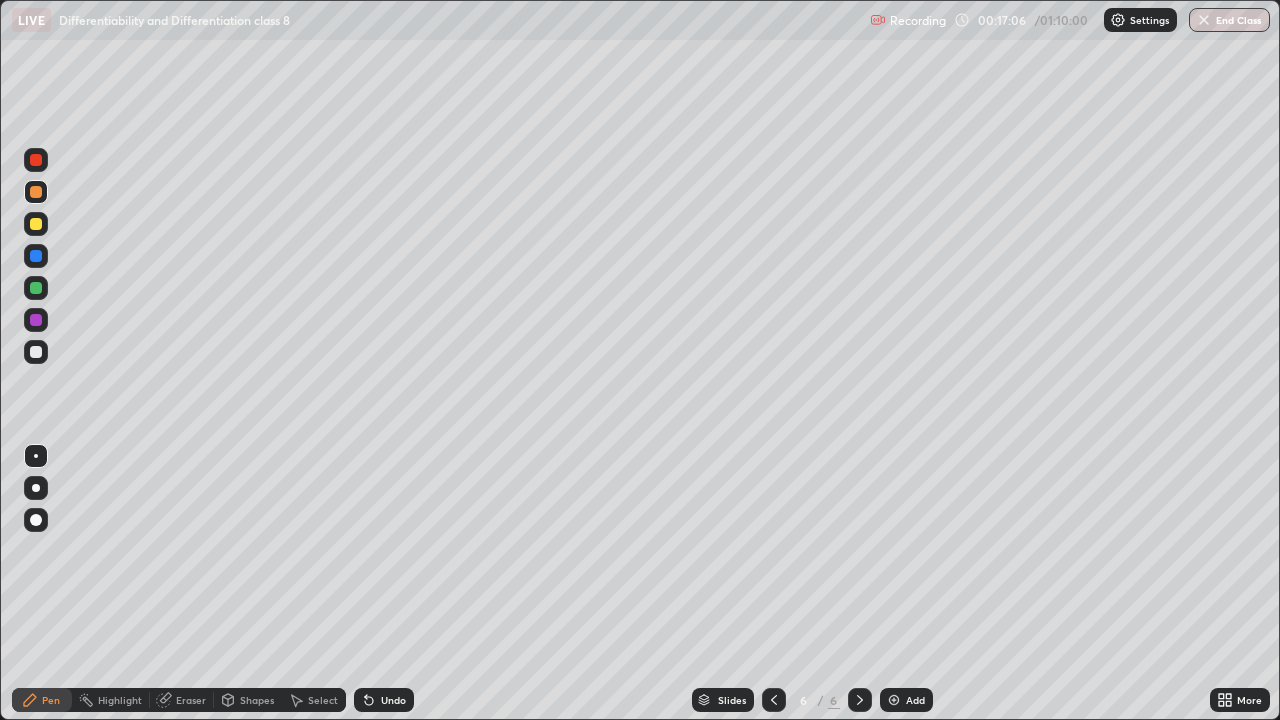 click on "Add" at bounding box center [906, 700] 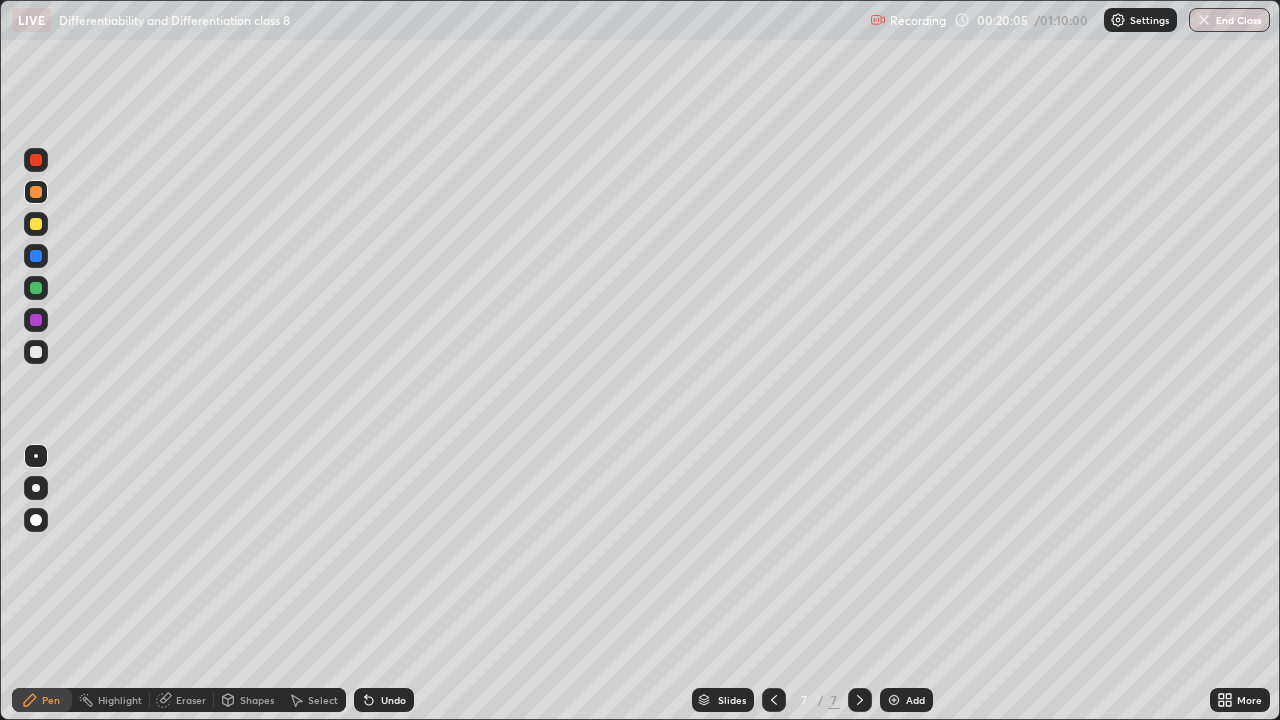 click on "Add" at bounding box center (906, 700) 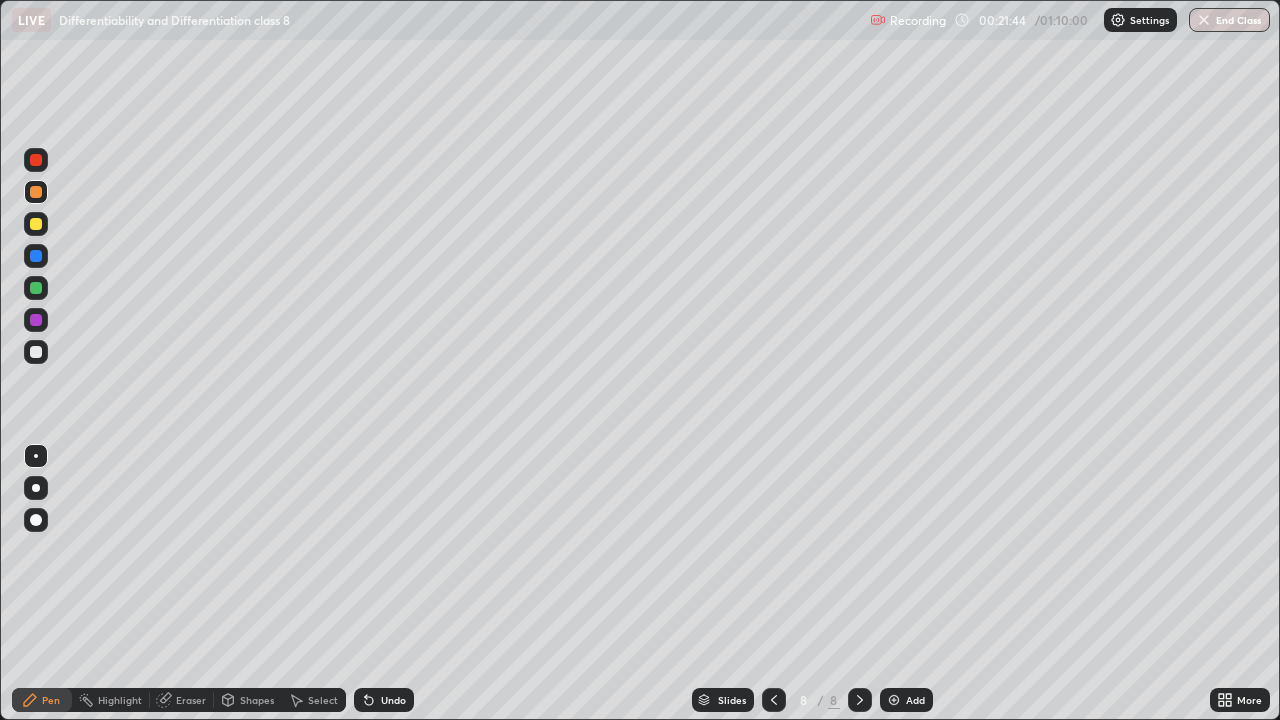 click on "Eraser" at bounding box center [191, 700] 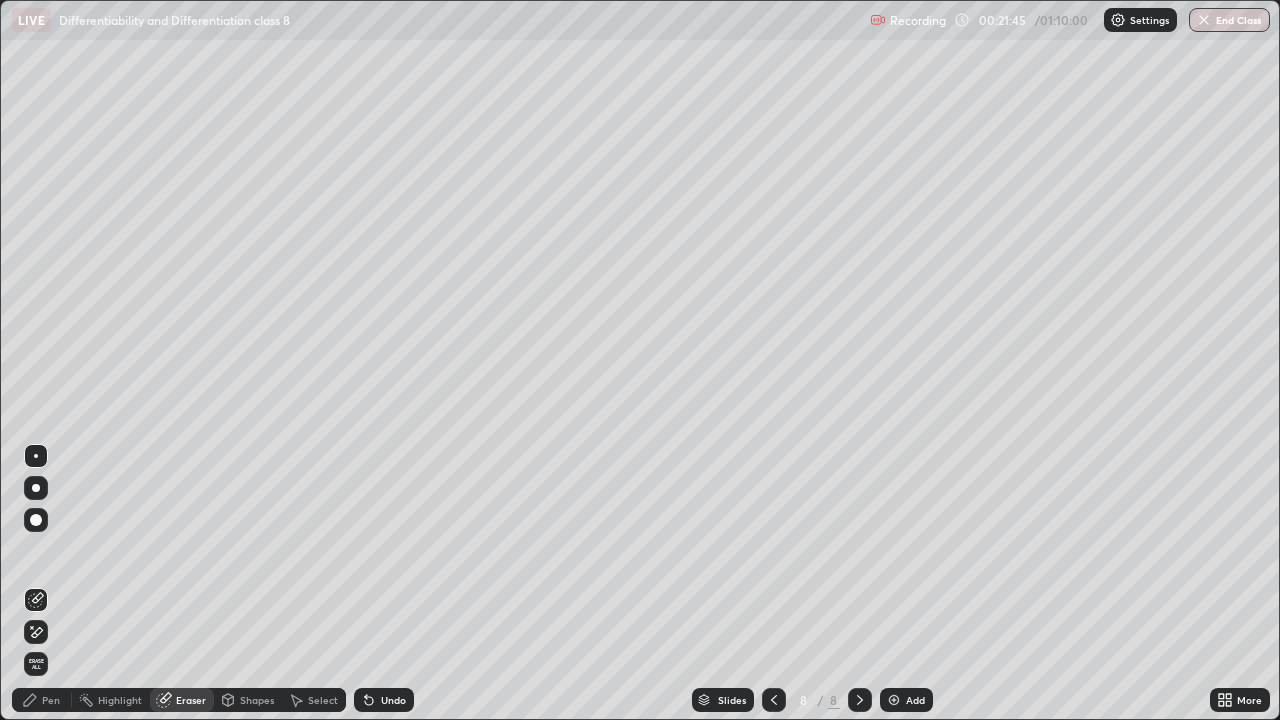 click on "Pen" at bounding box center (51, 700) 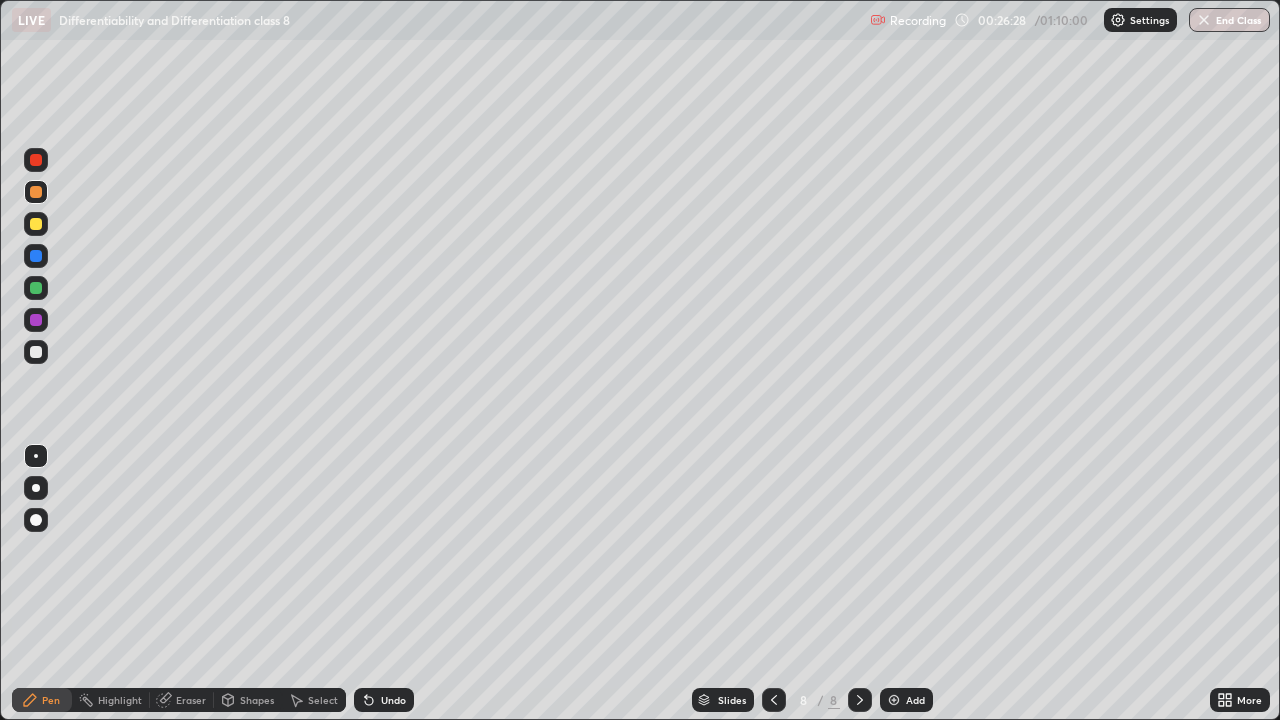click on "Add" at bounding box center [915, 700] 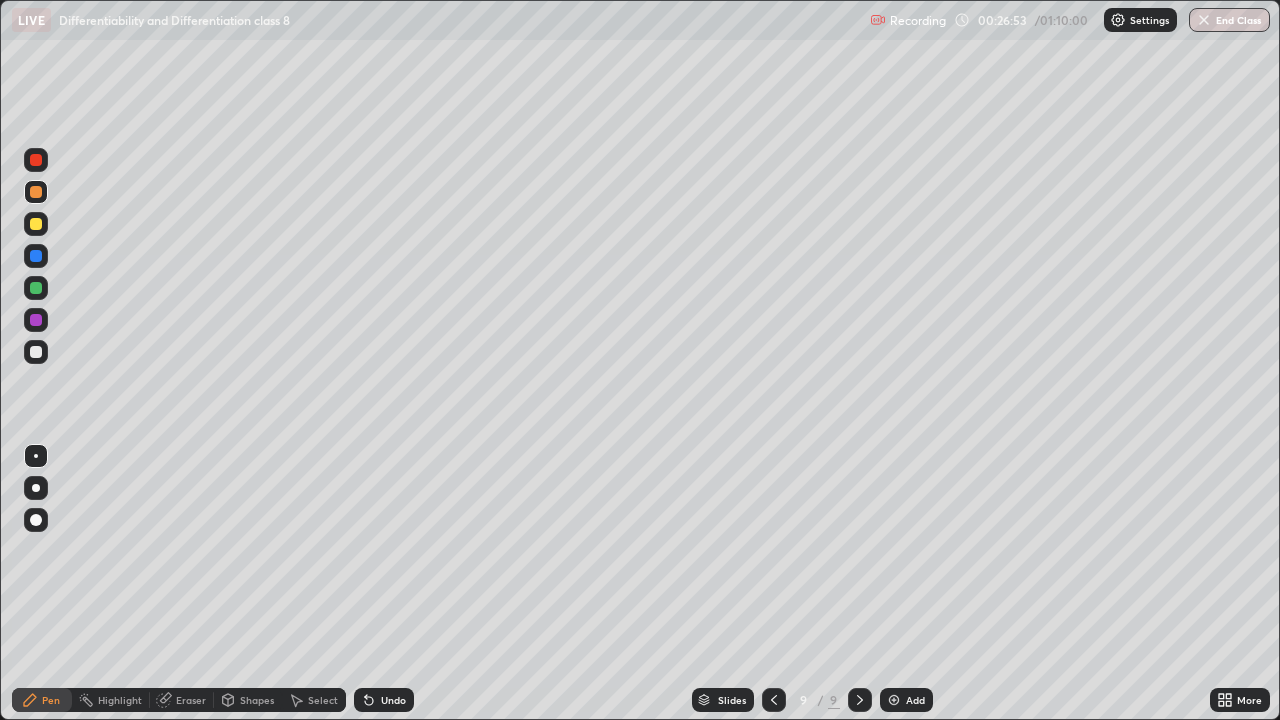 click 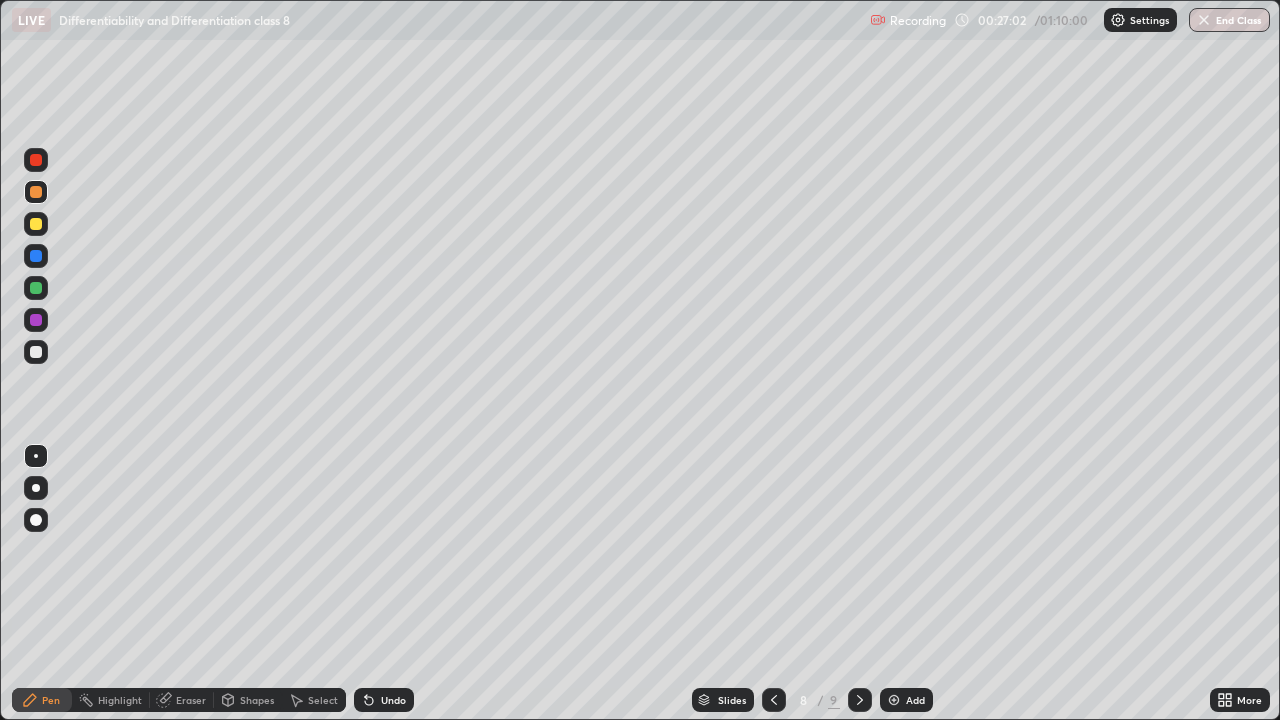 click 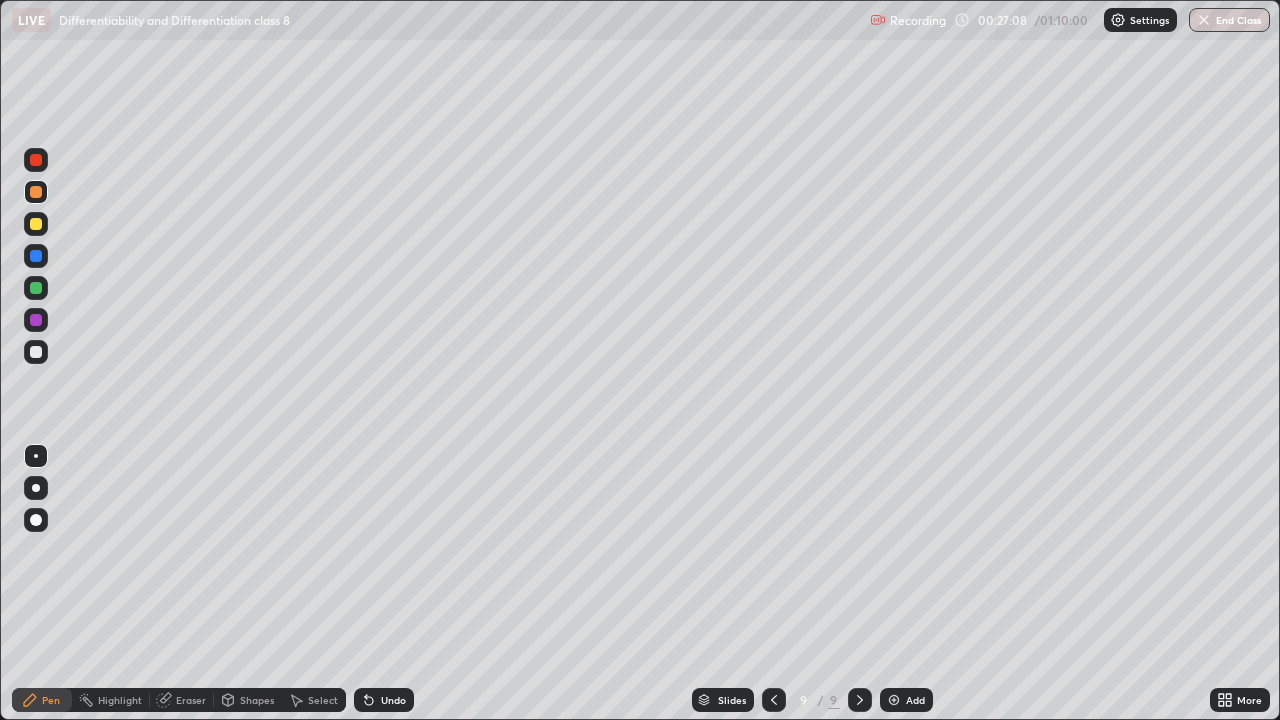 click 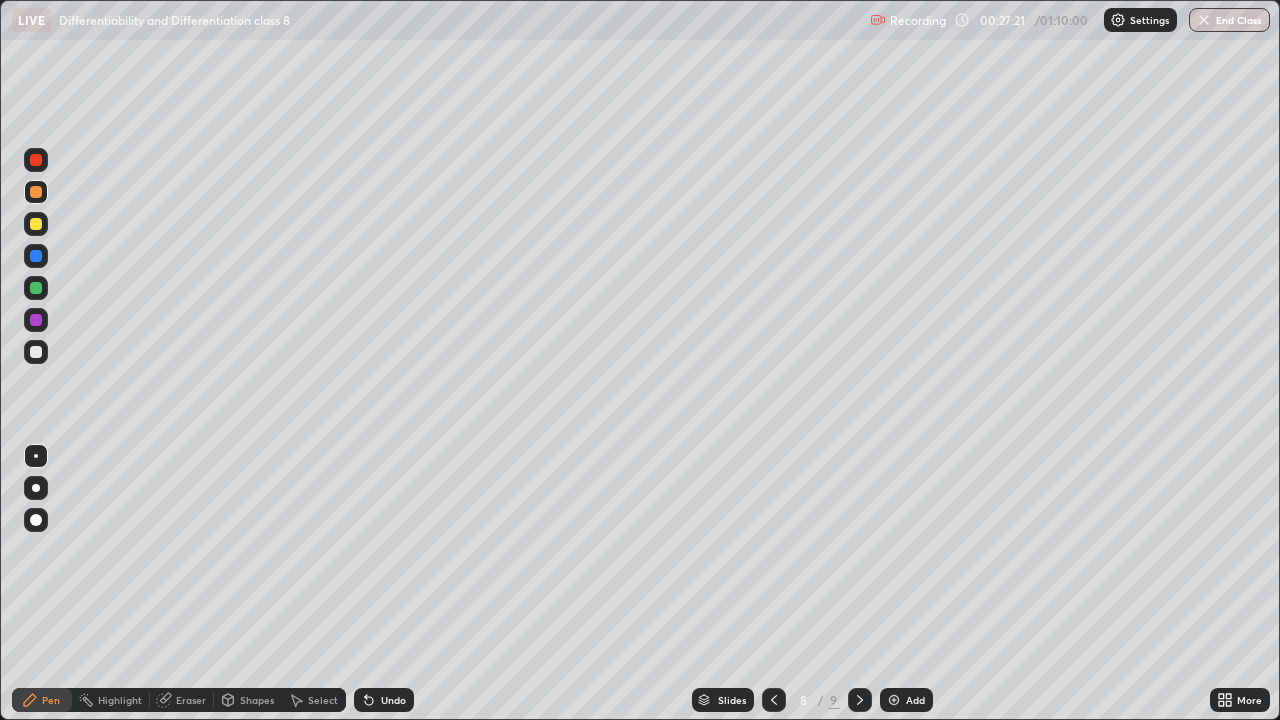 click 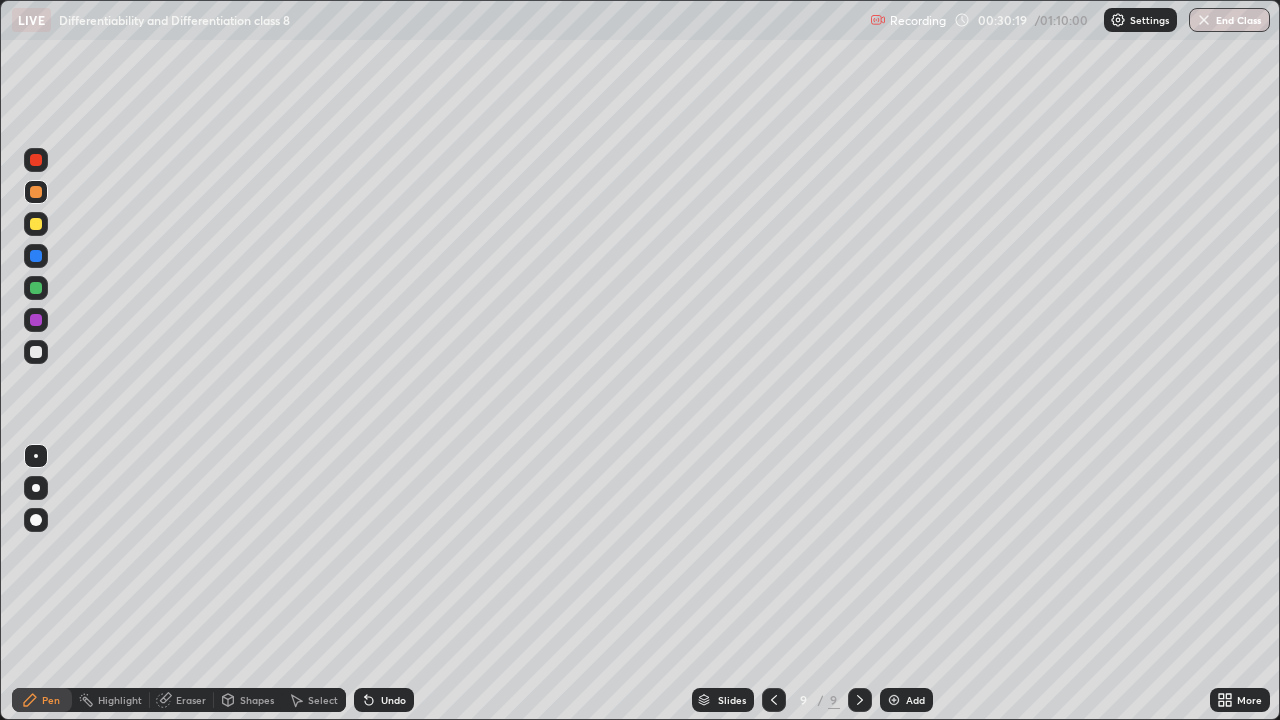click on "Add" at bounding box center [906, 700] 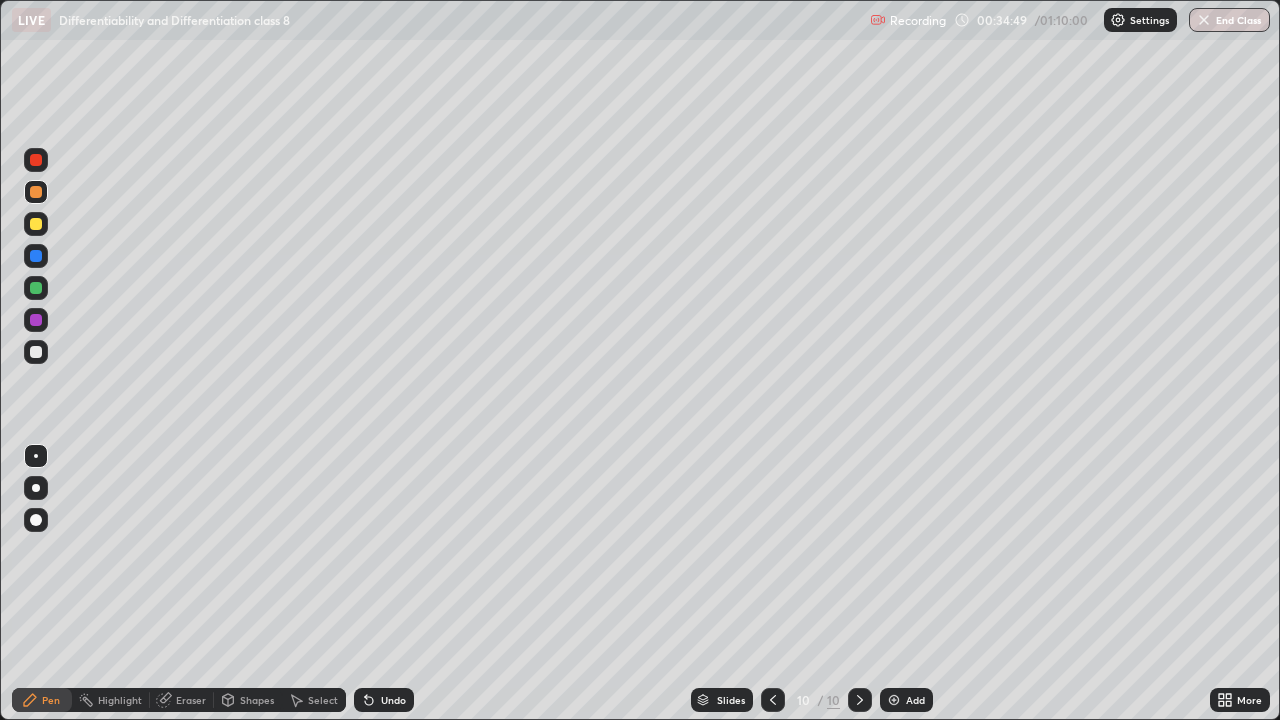 click at bounding box center (36, 224) 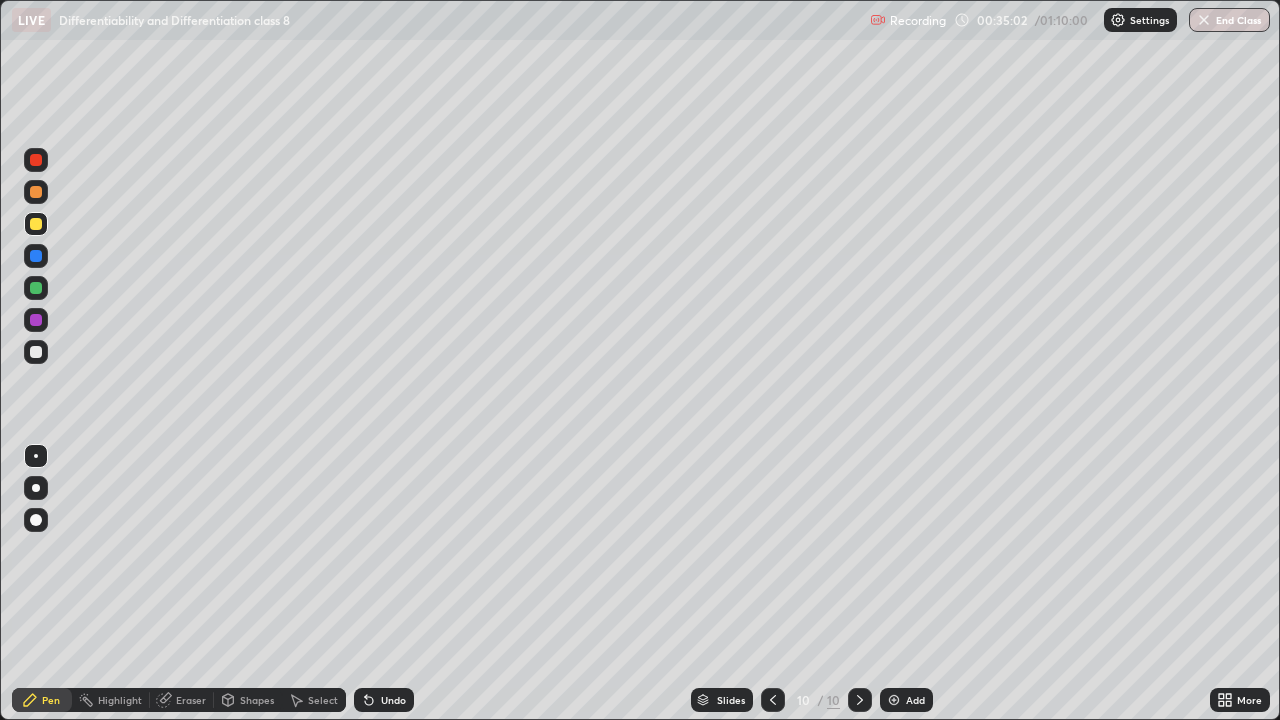 click on "Eraser" at bounding box center [191, 700] 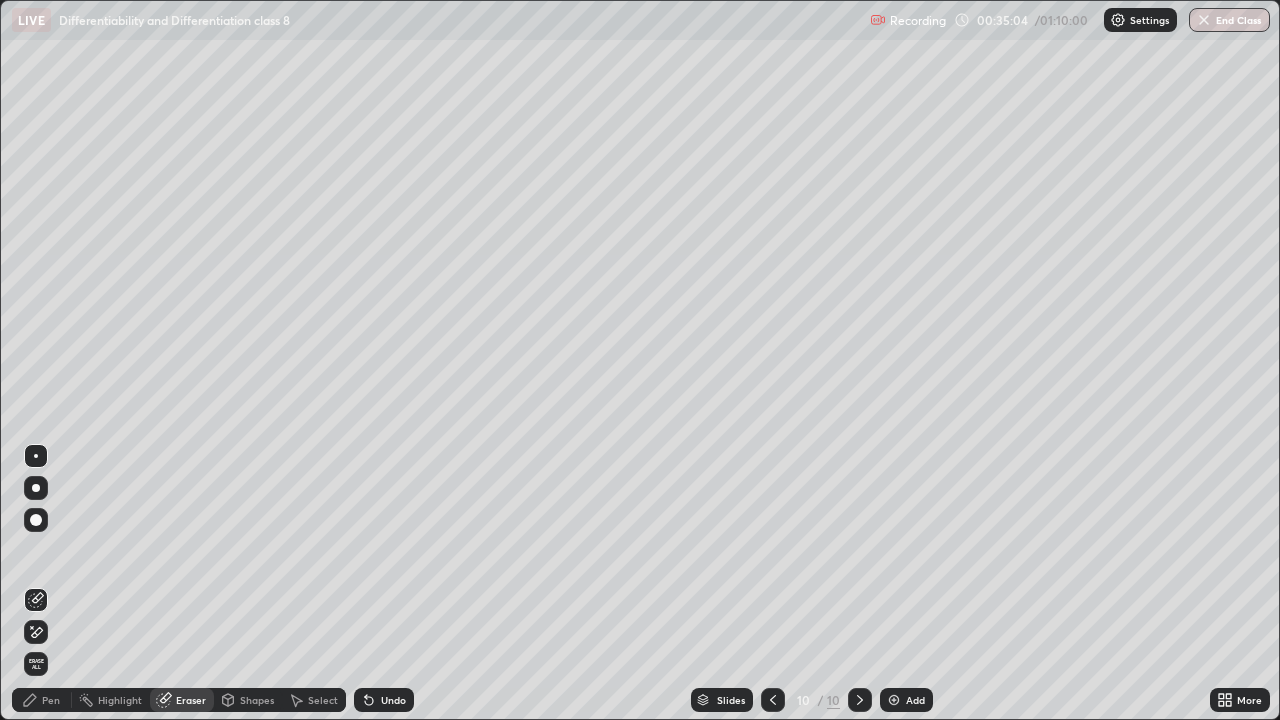 click on "Pen" at bounding box center (42, 700) 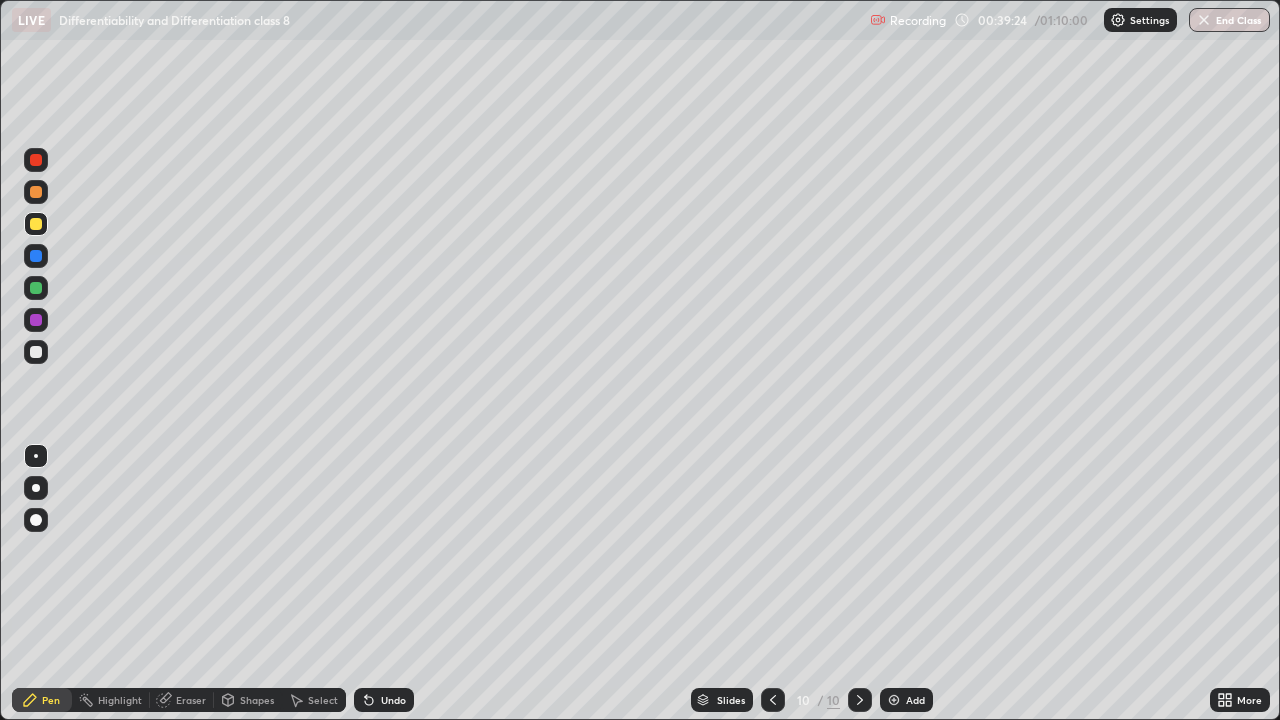 click on "Add" at bounding box center (915, 700) 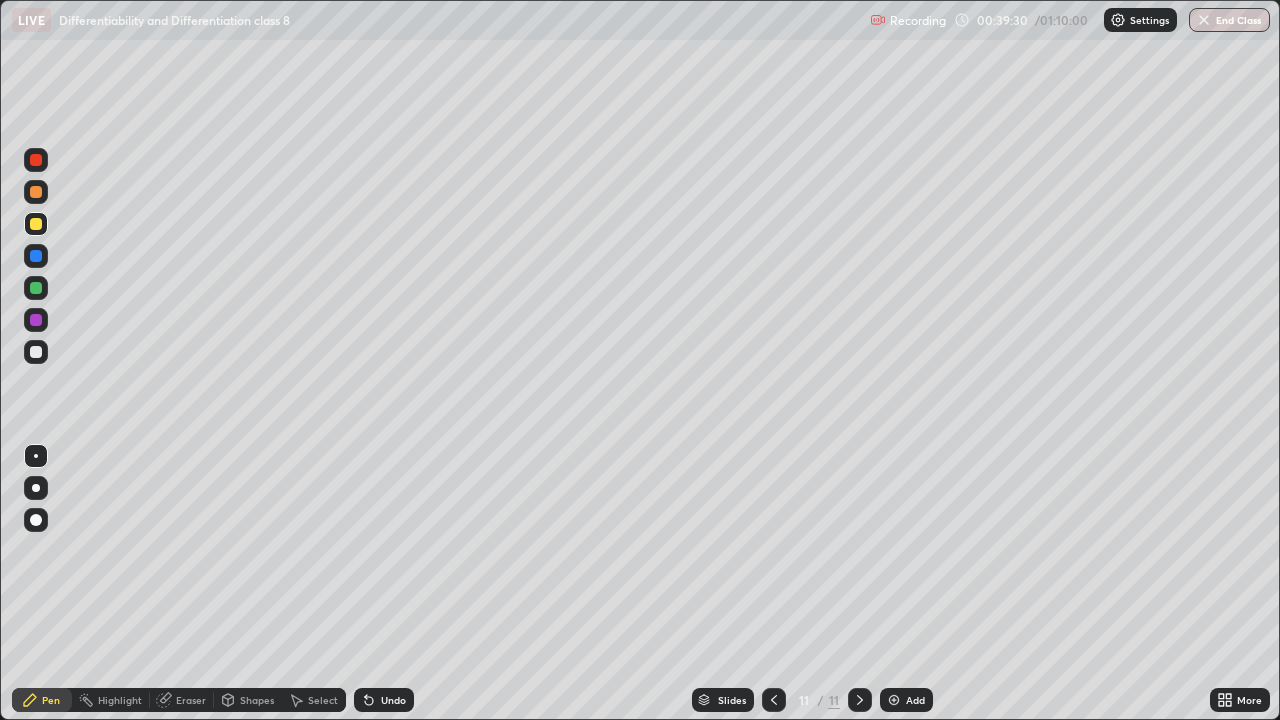 click on "Undo" at bounding box center (393, 700) 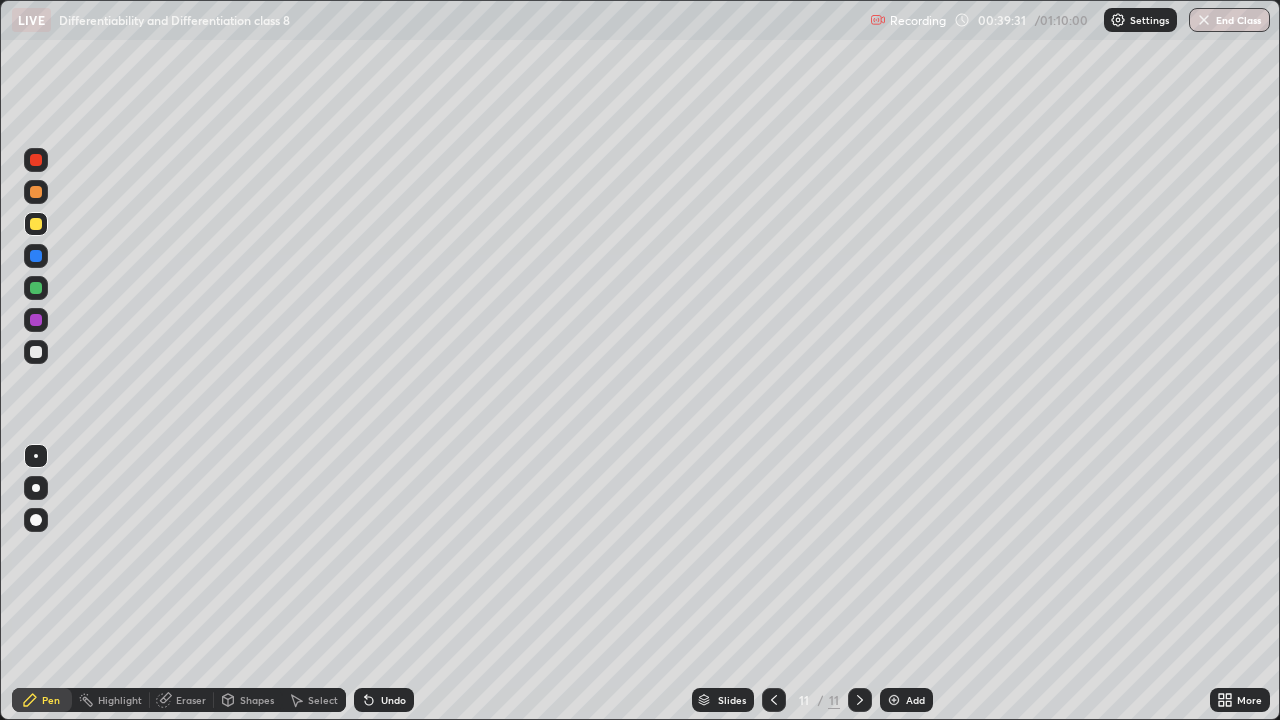 click on "Undo" at bounding box center [393, 700] 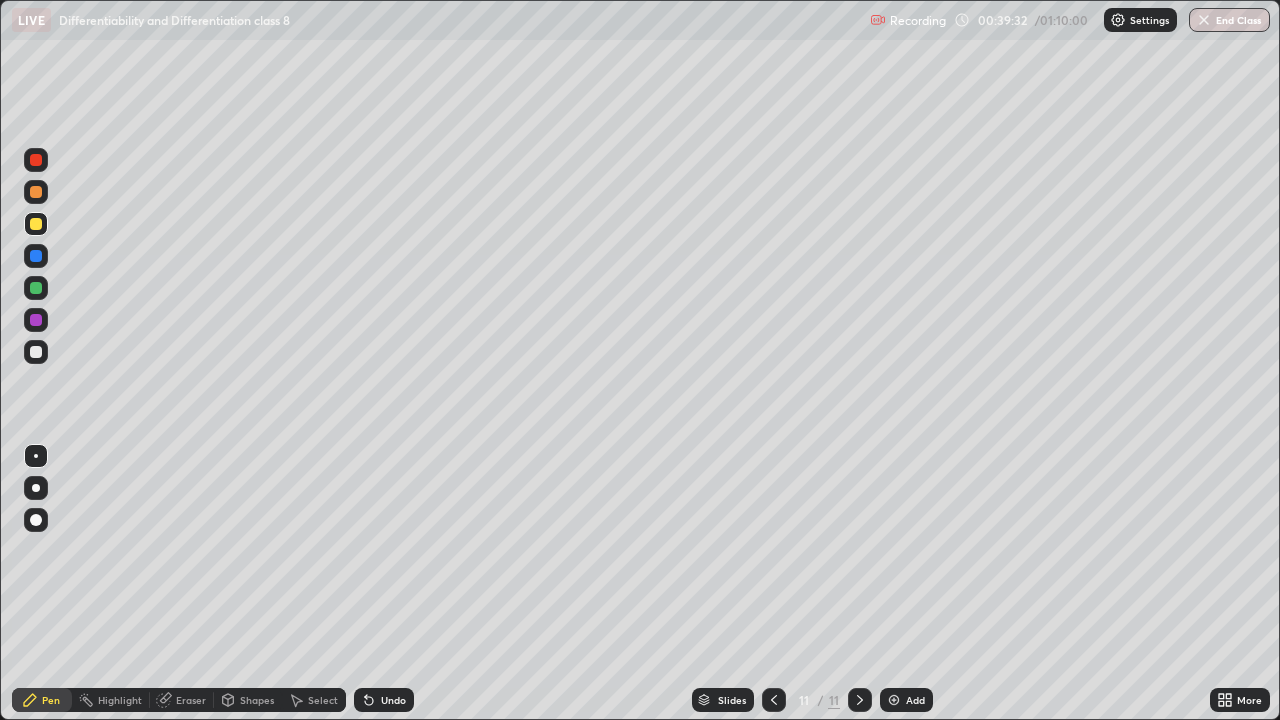 click on "Pen" at bounding box center (51, 700) 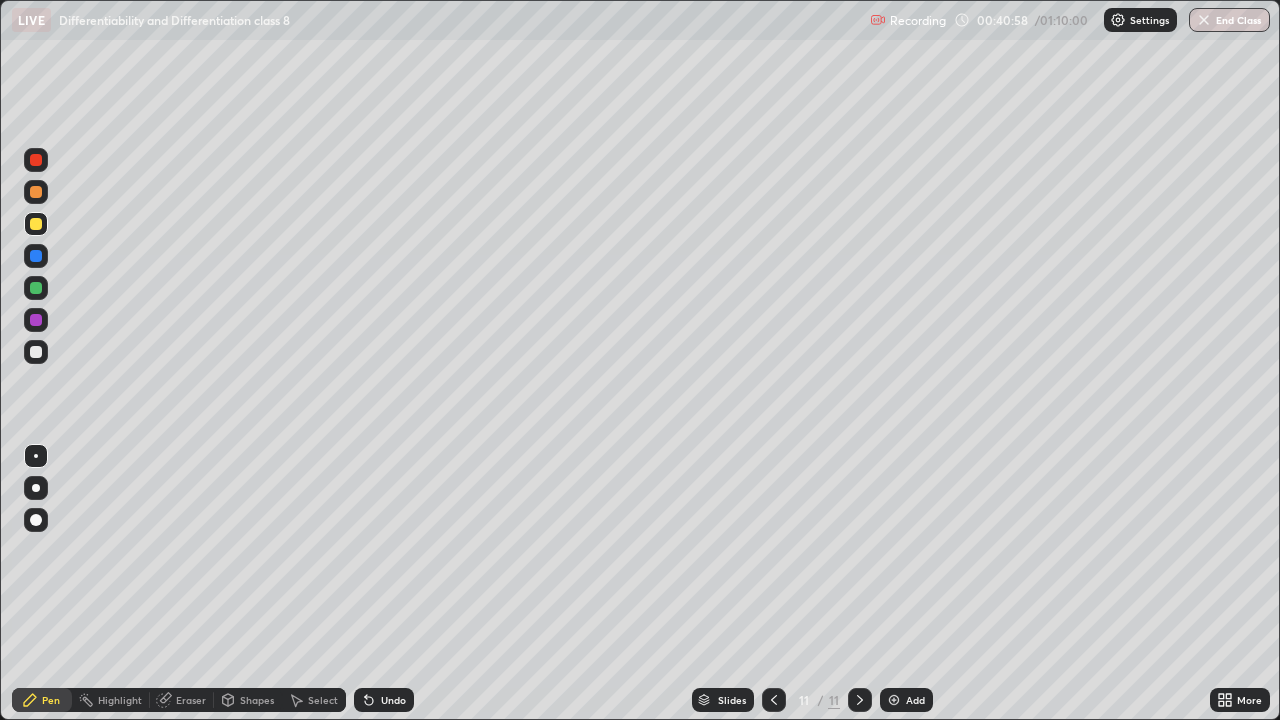 click at bounding box center (36, 256) 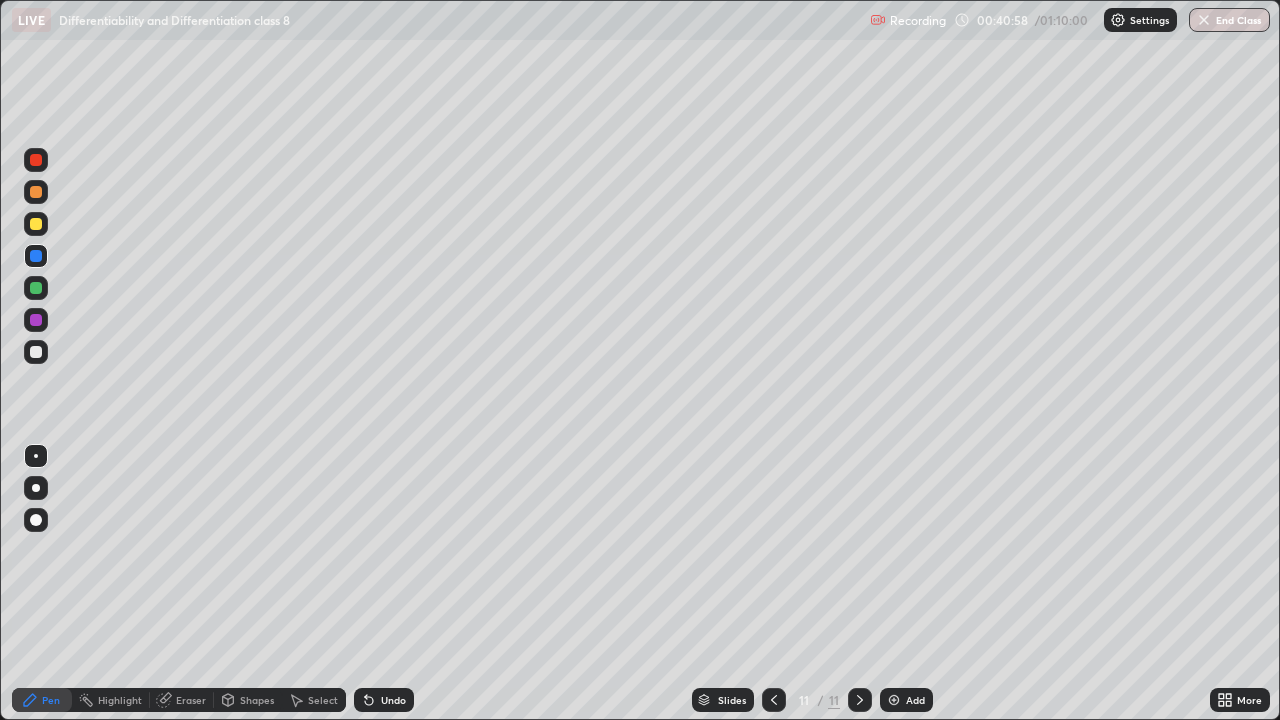 click at bounding box center [36, 288] 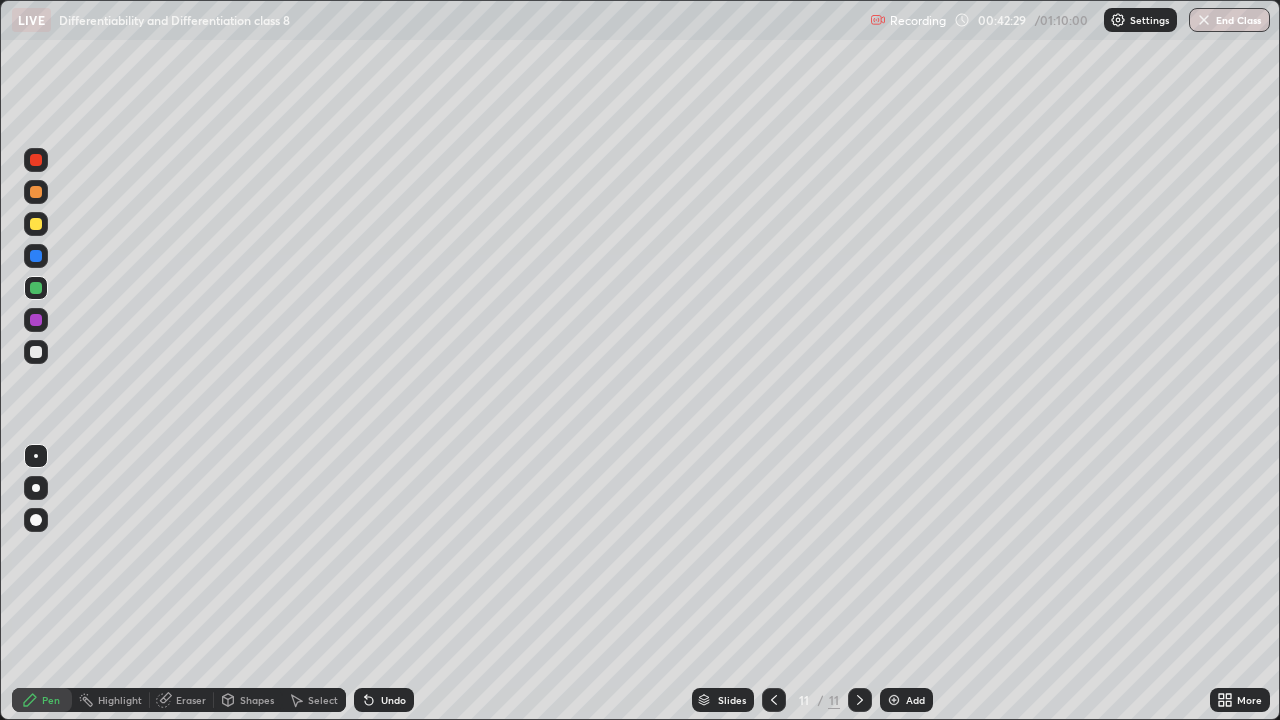 click at bounding box center (36, 224) 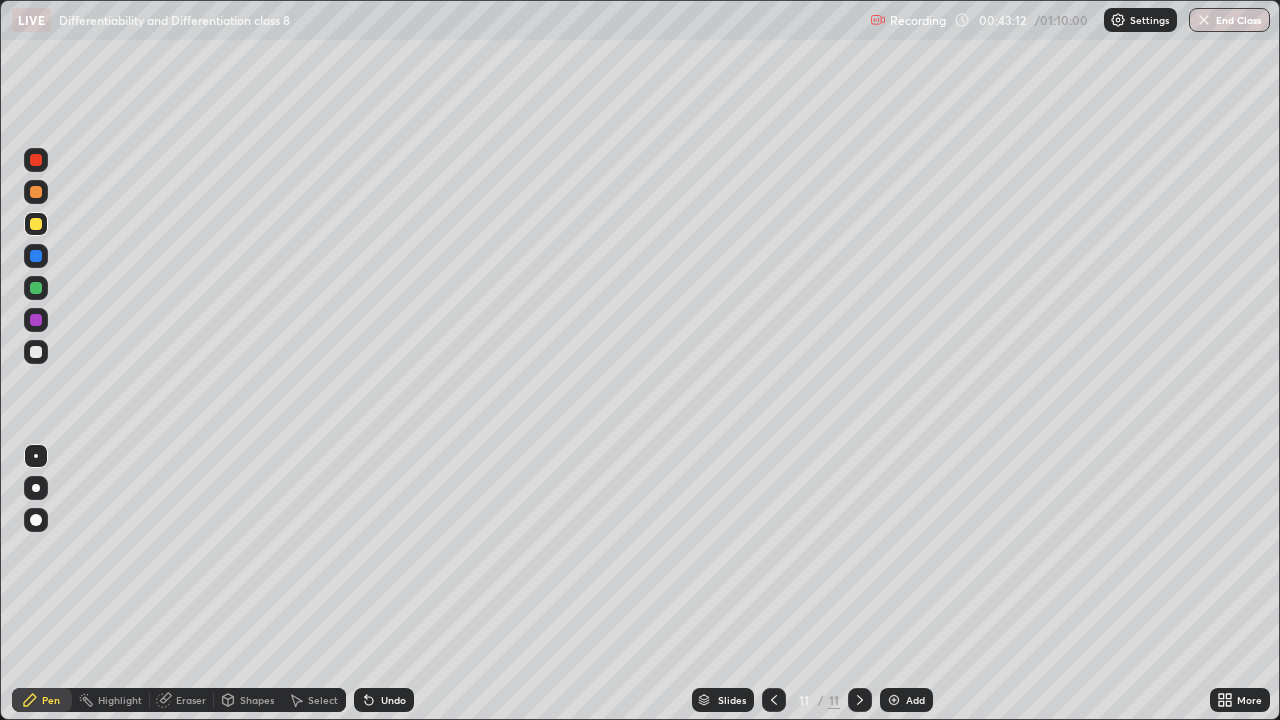 click at bounding box center (36, 352) 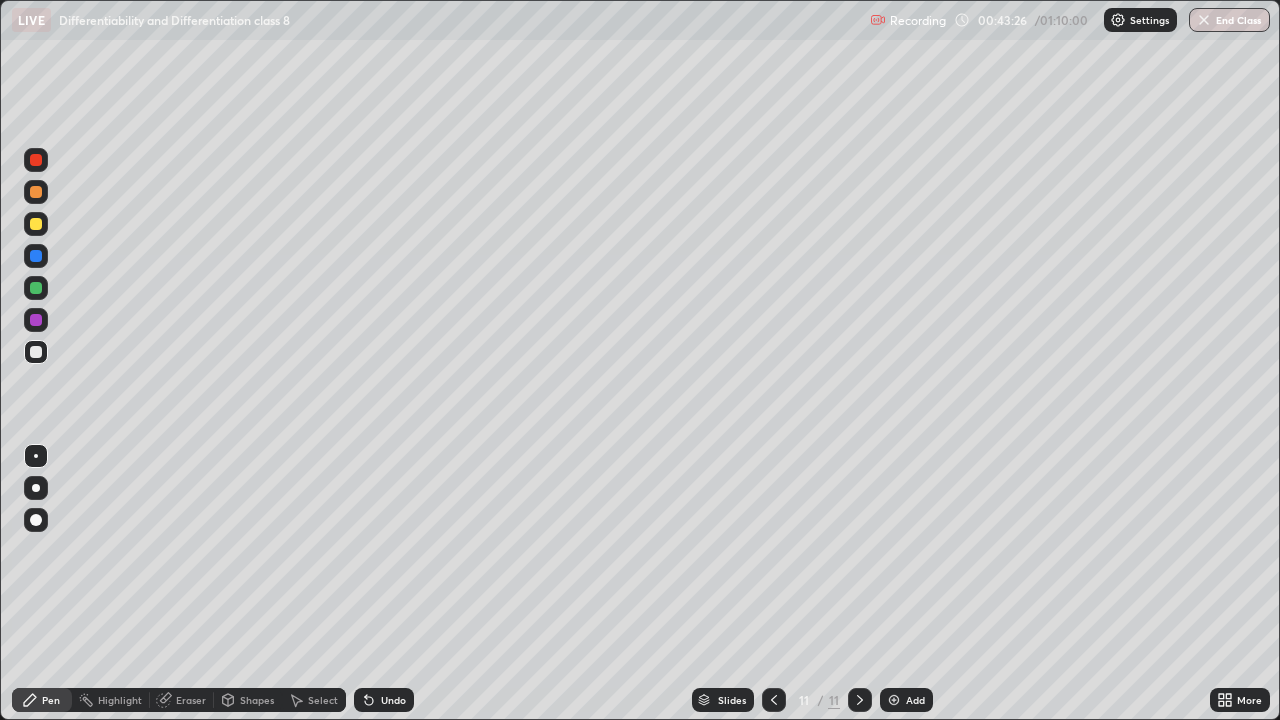 click on "Undo" at bounding box center [393, 700] 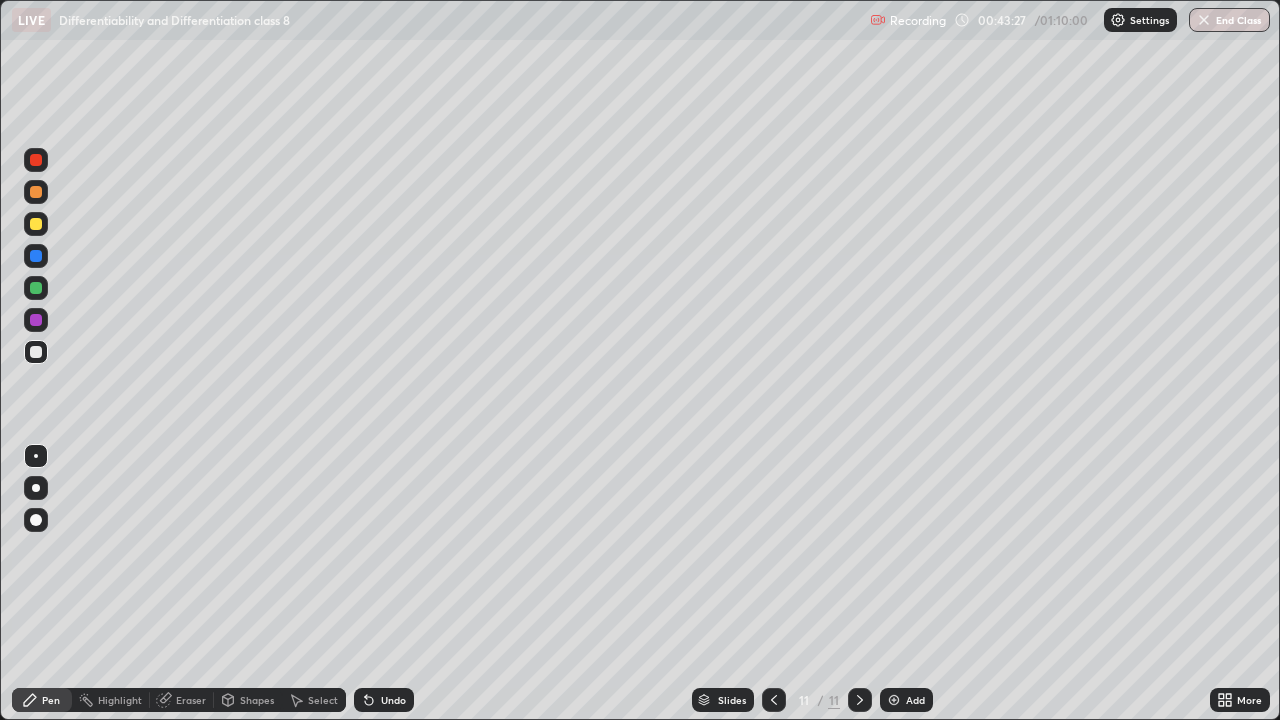 click on "Undo" at bounding box center (393, 700) 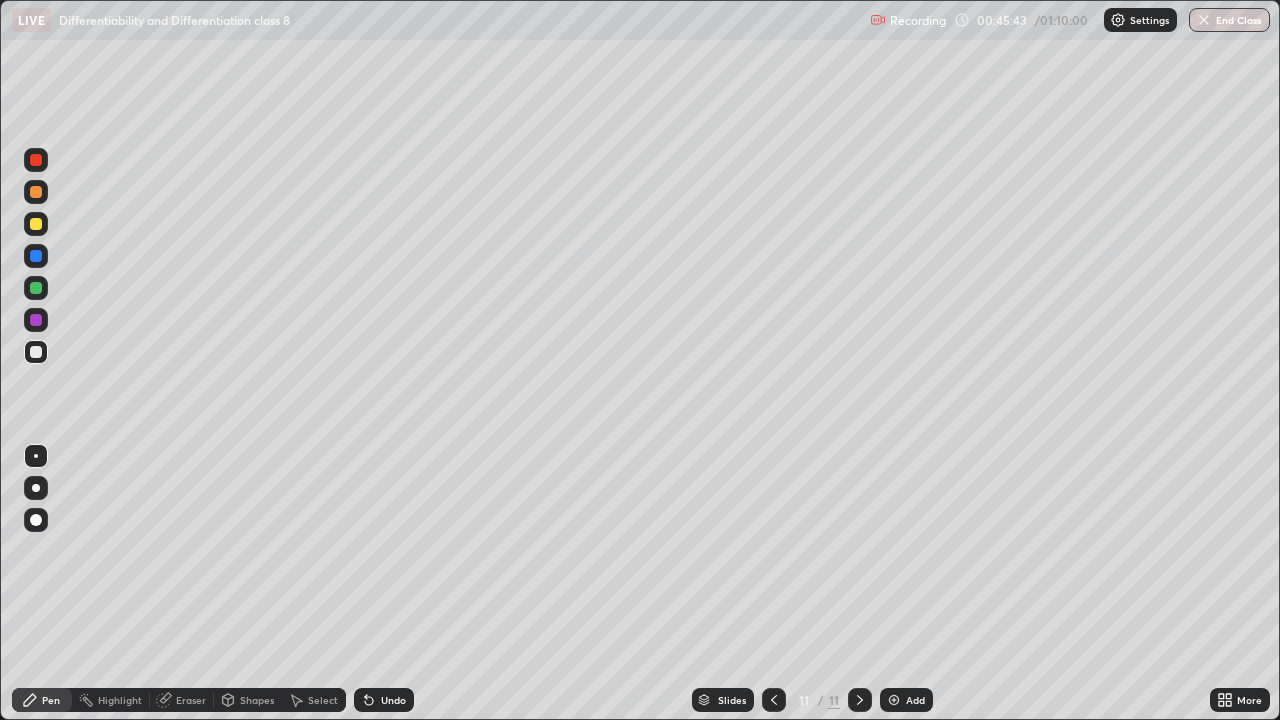 click on "Add" at bounding box center [906, 700] 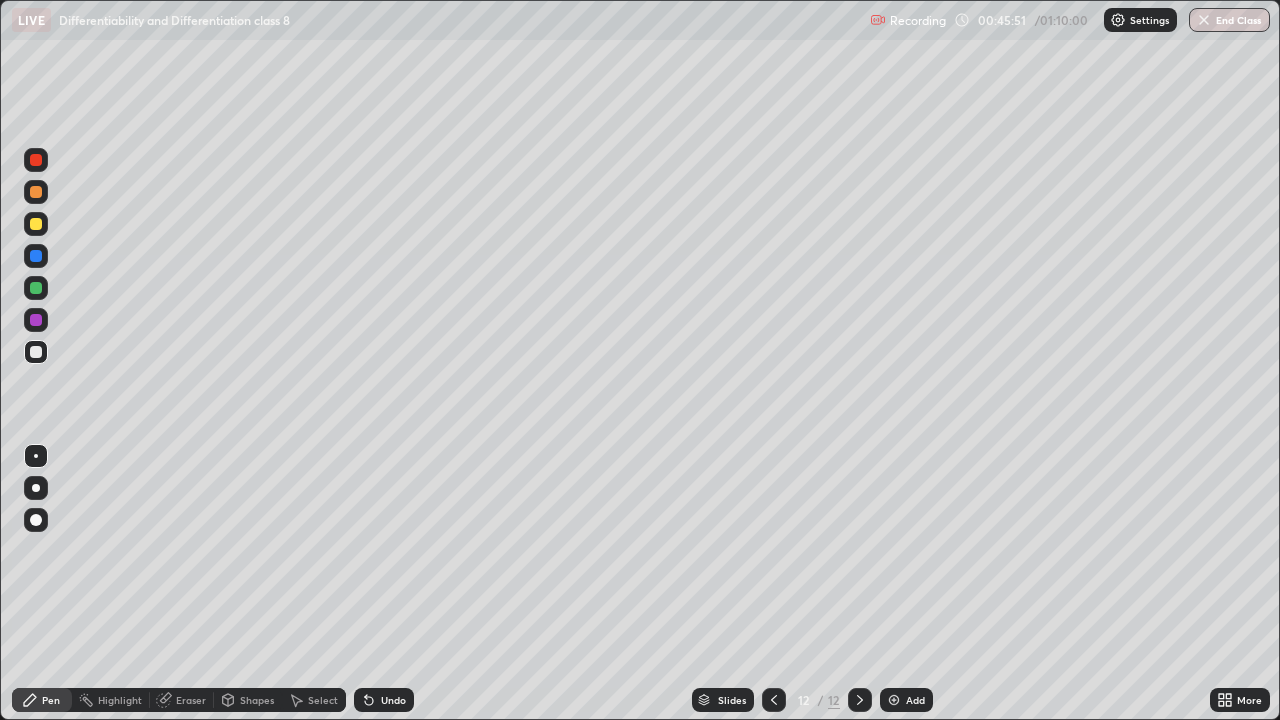 click 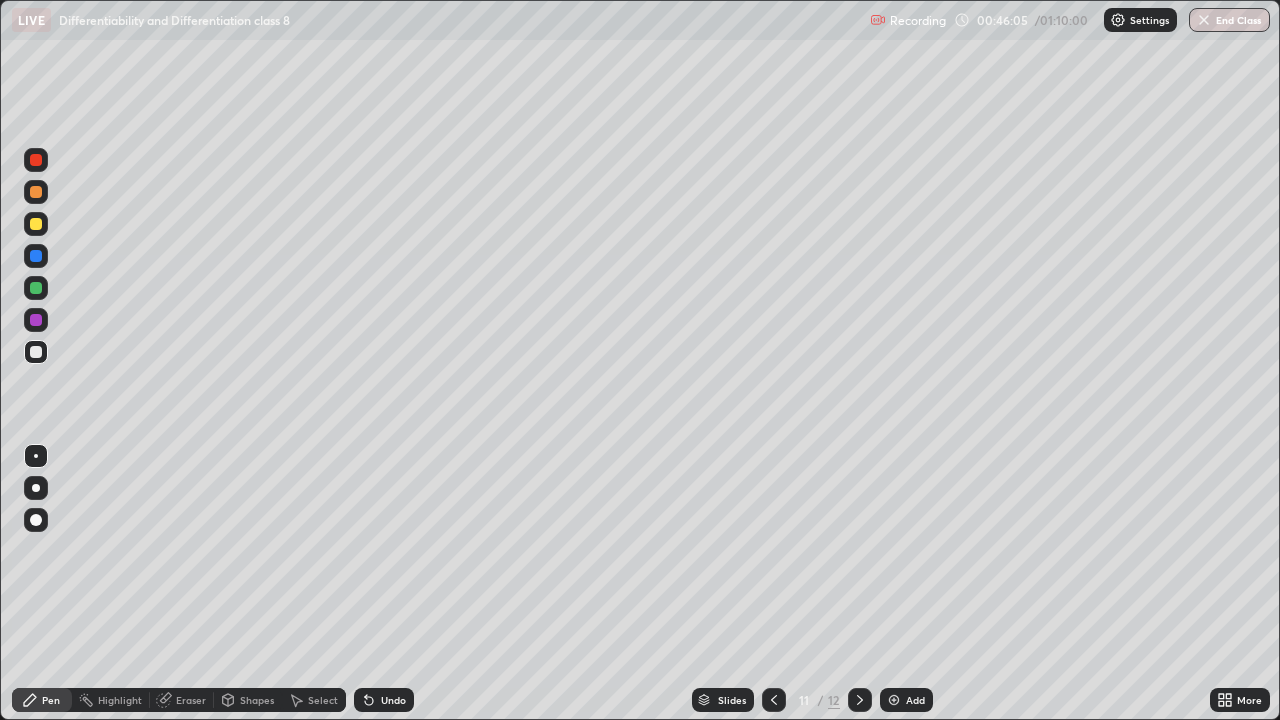 click 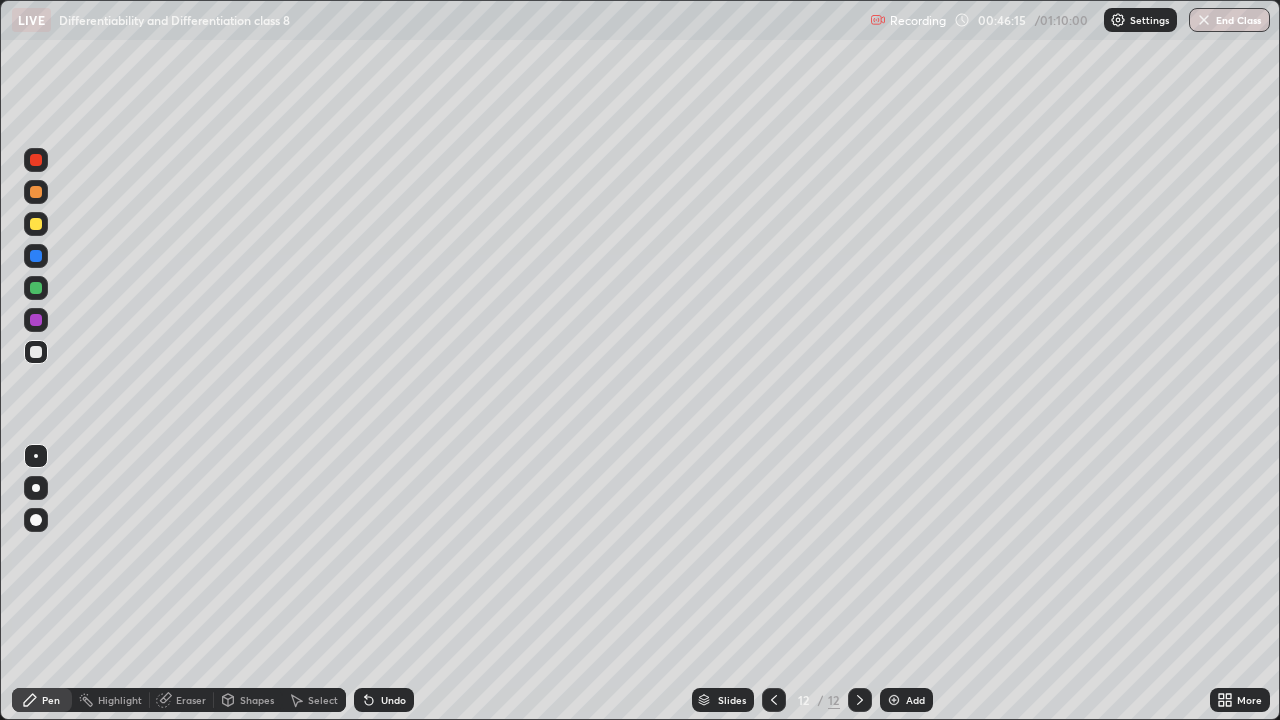 click 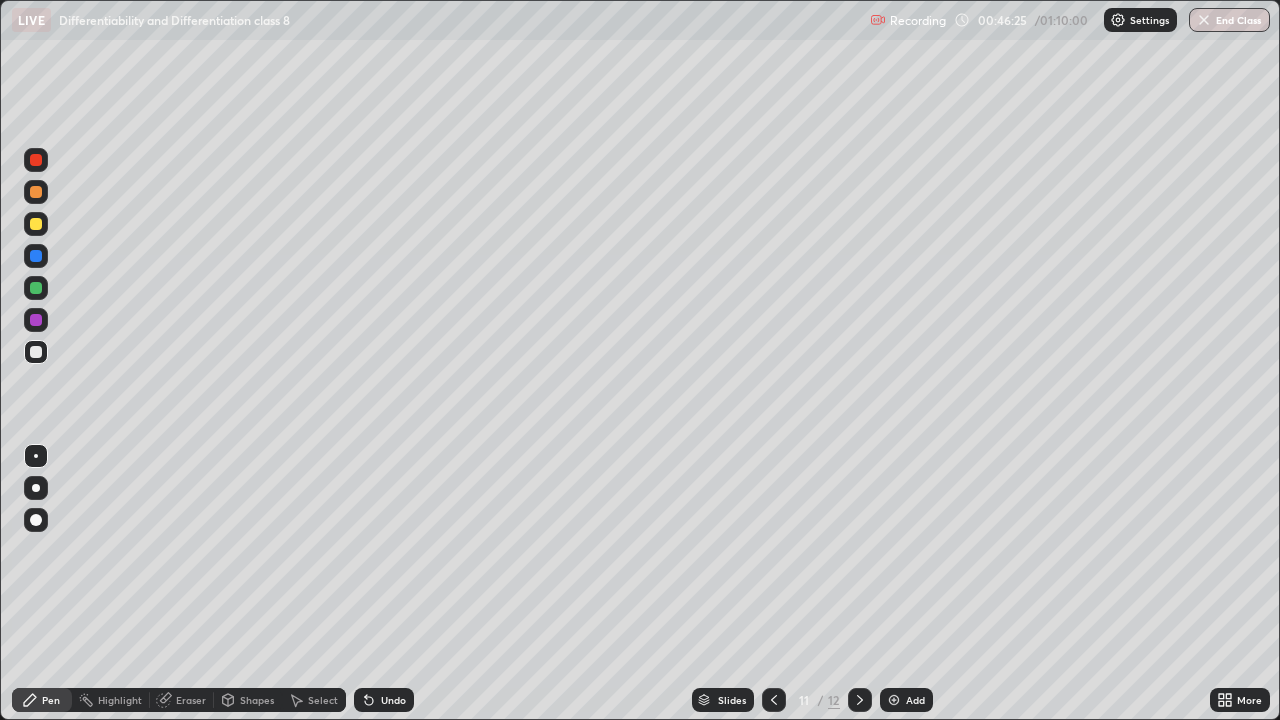 click 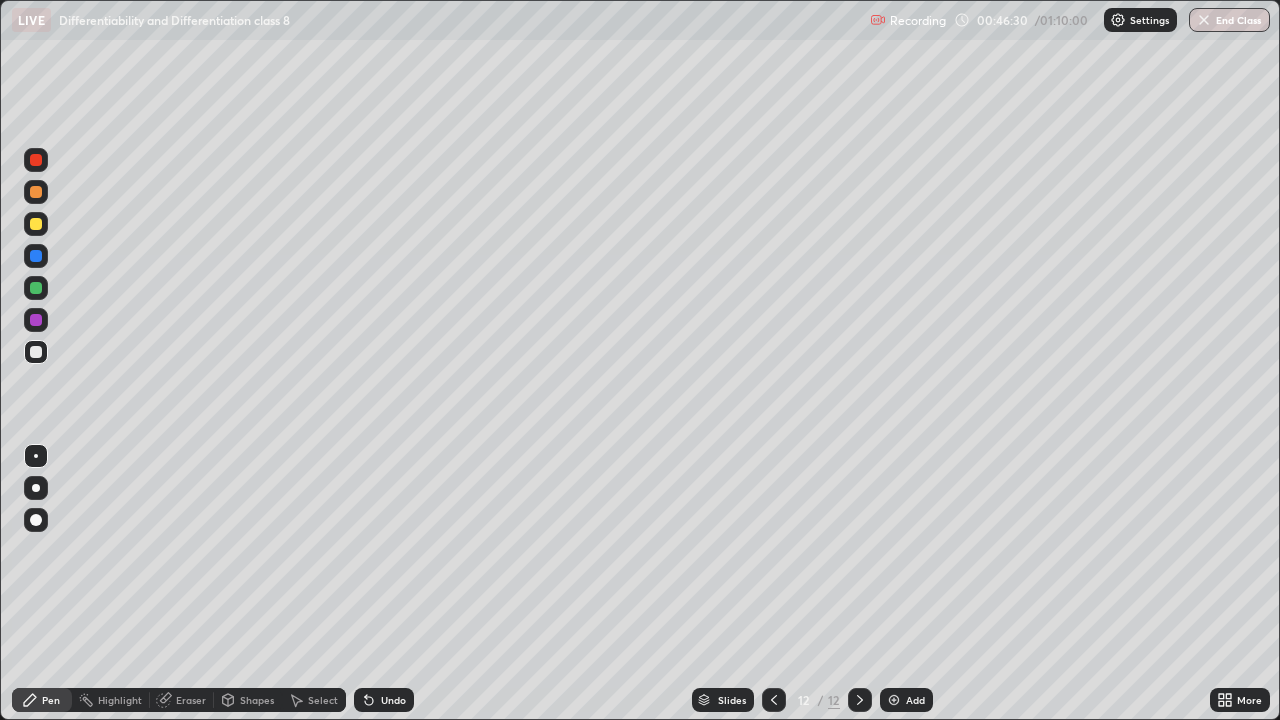 click on "Undo" at bounding box center (393, 700) 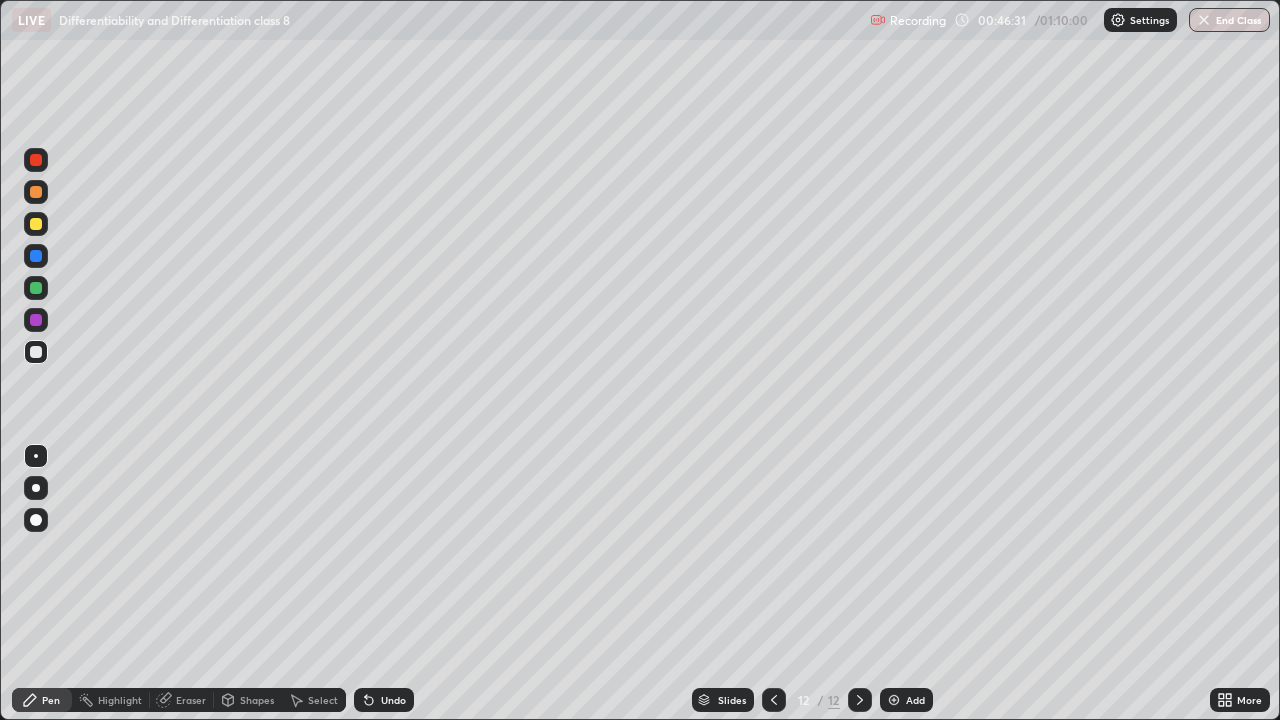 click on "Undo" at bounding box center (393, 700) 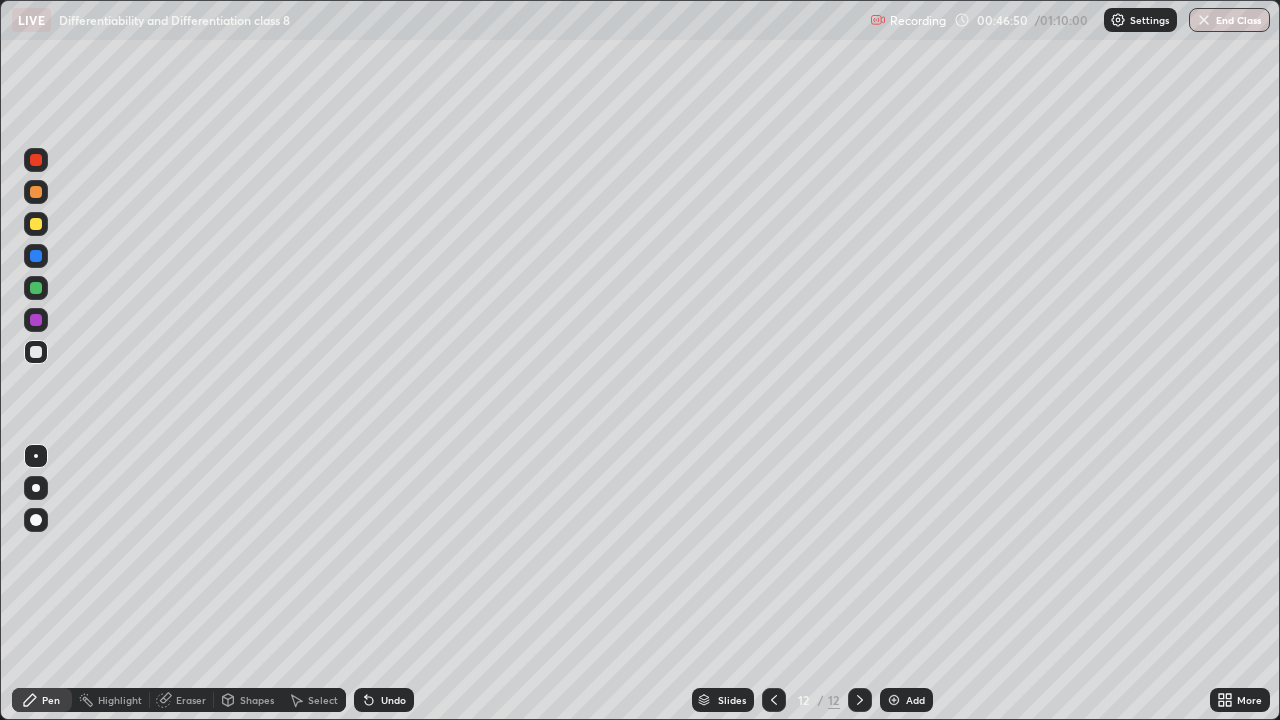 click at bounding box center (36, 192) 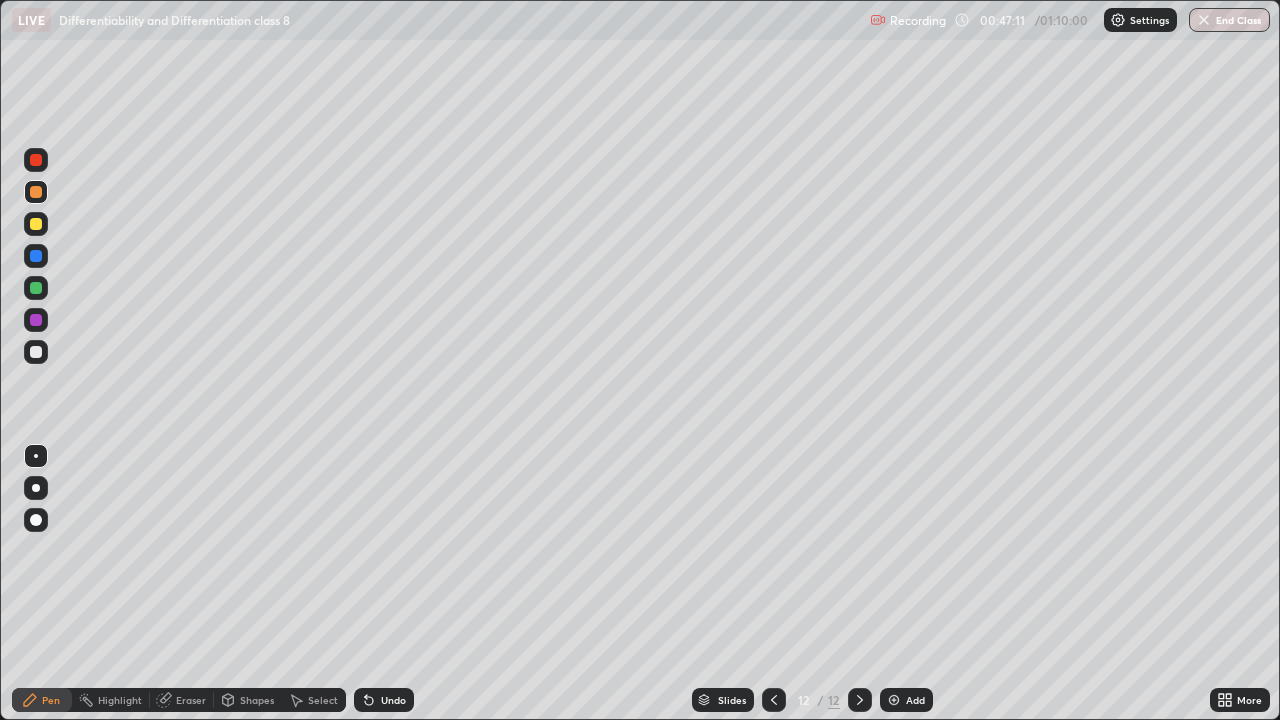 click 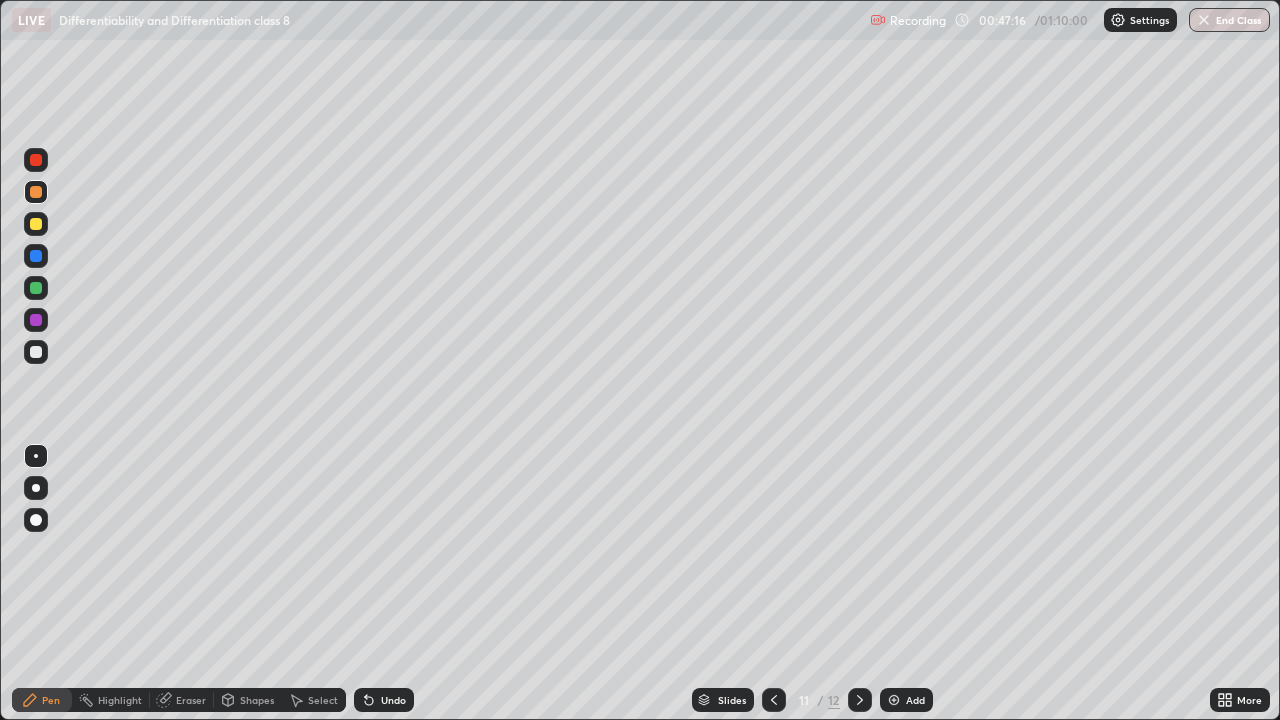 click at bounding box center (860, 700) 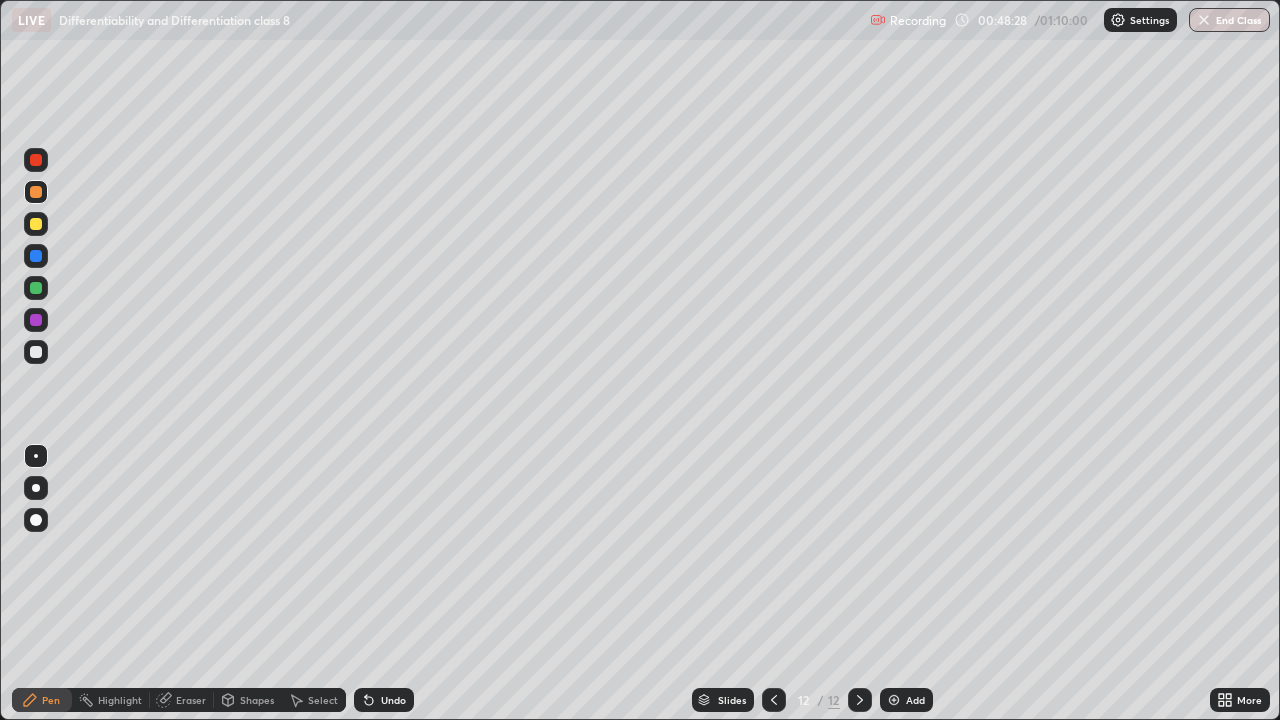 click at bounding box center [36, 288] 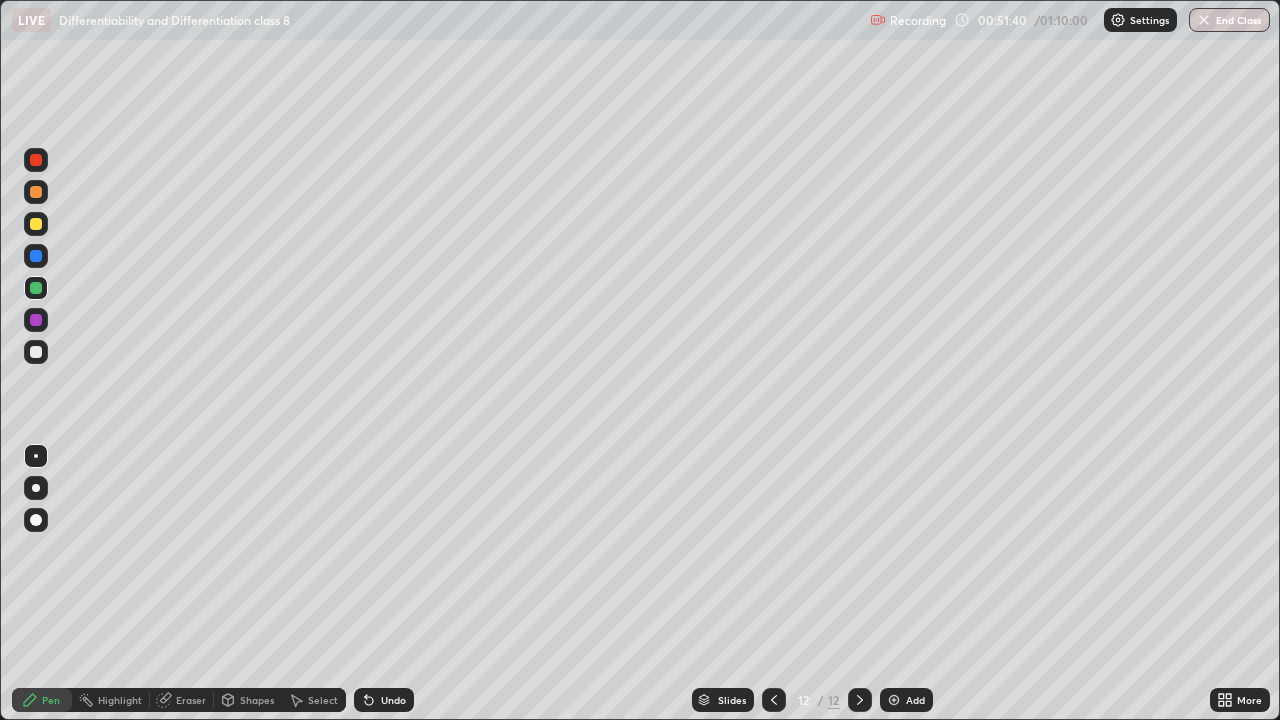 click on "Add" at bounding box center [915, 700] 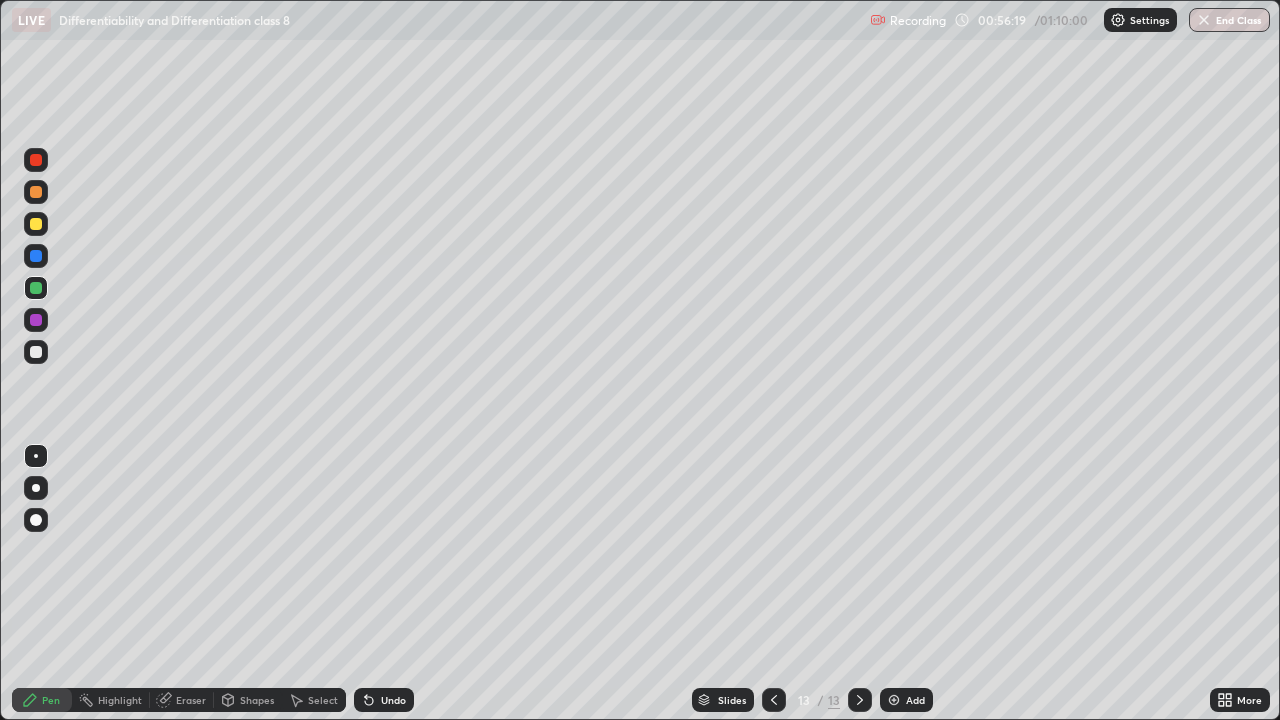 click at bounding box center (36, 224) 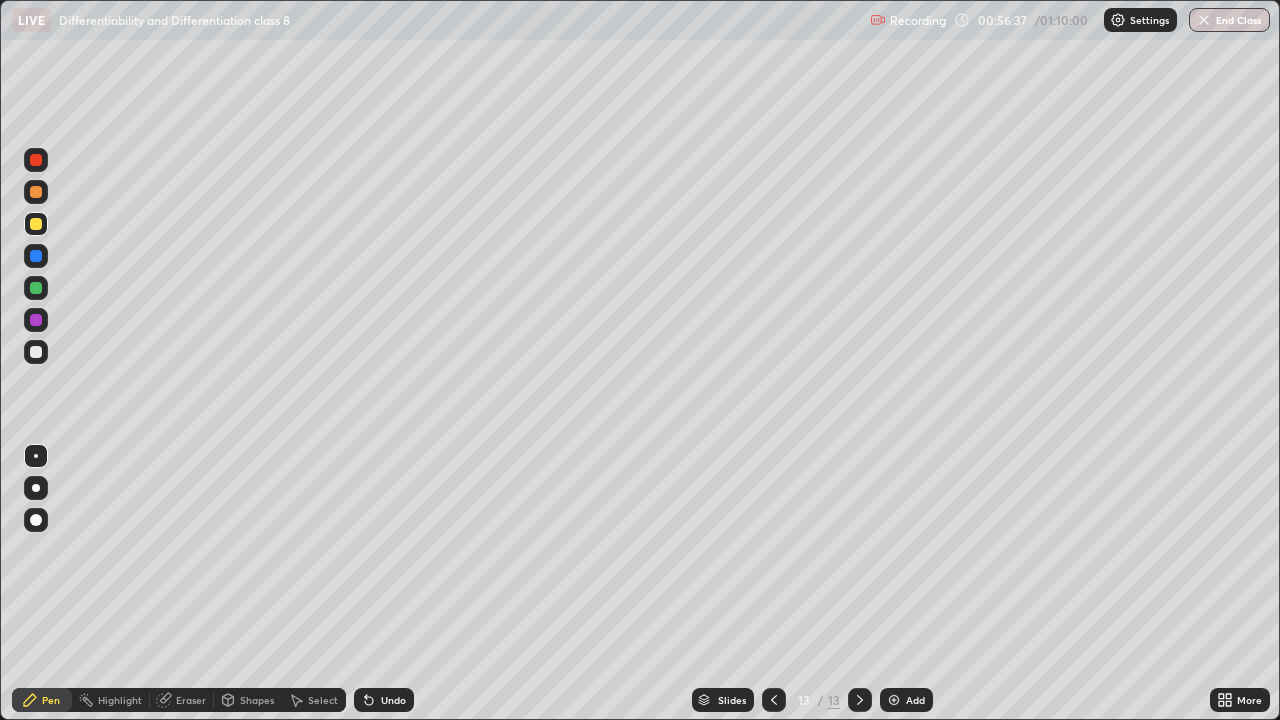 click 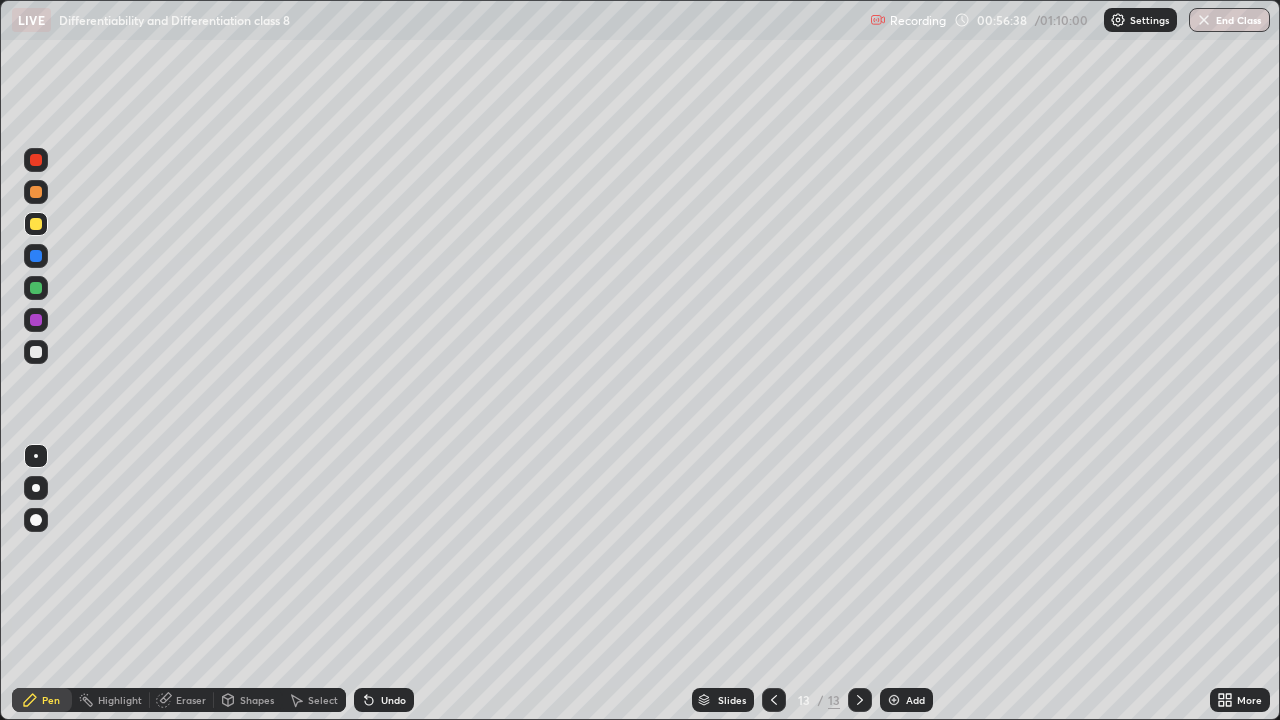 click on "Undo" at bounding box center (393, 700) 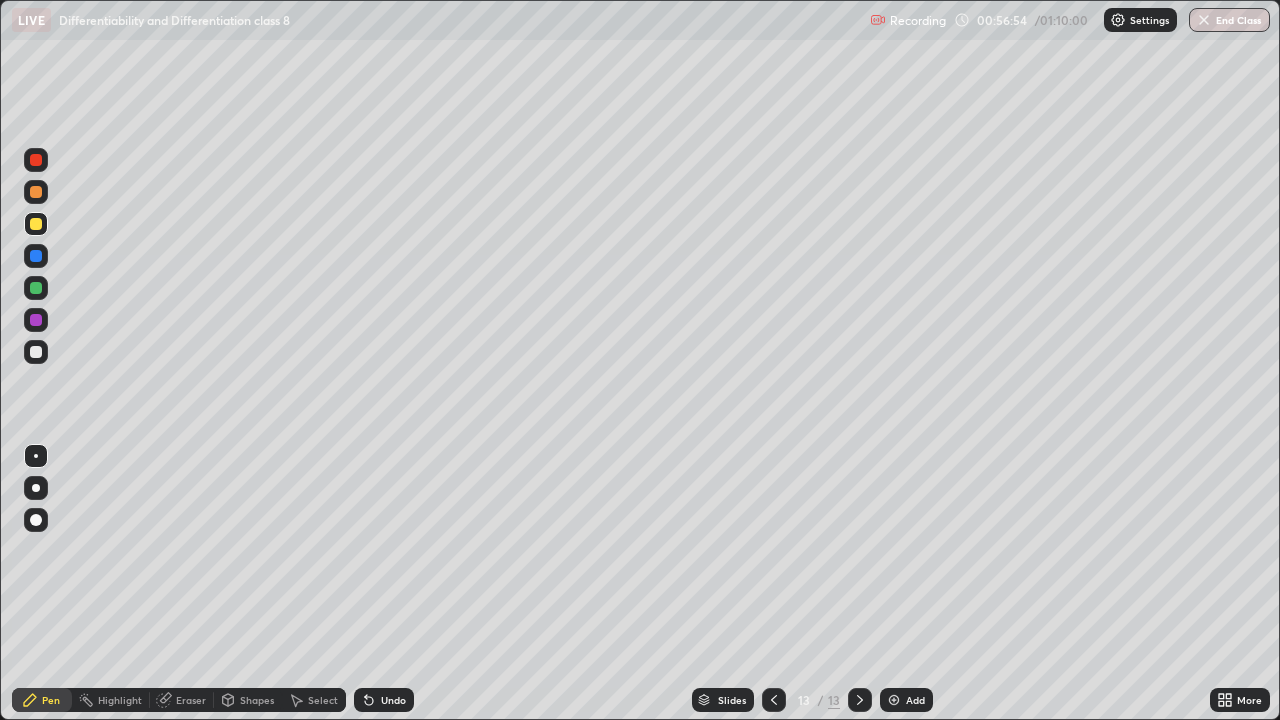 click at bounding box center [36, 352] 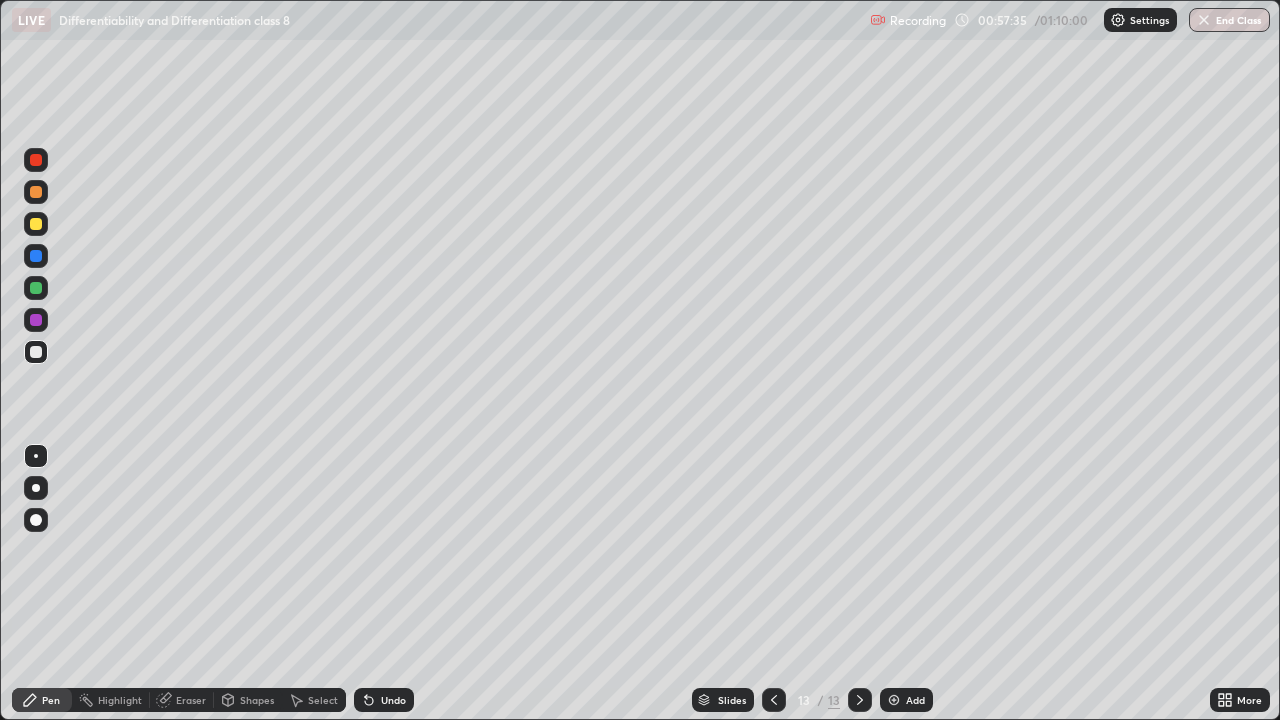 click at bounding box center [36, 288] 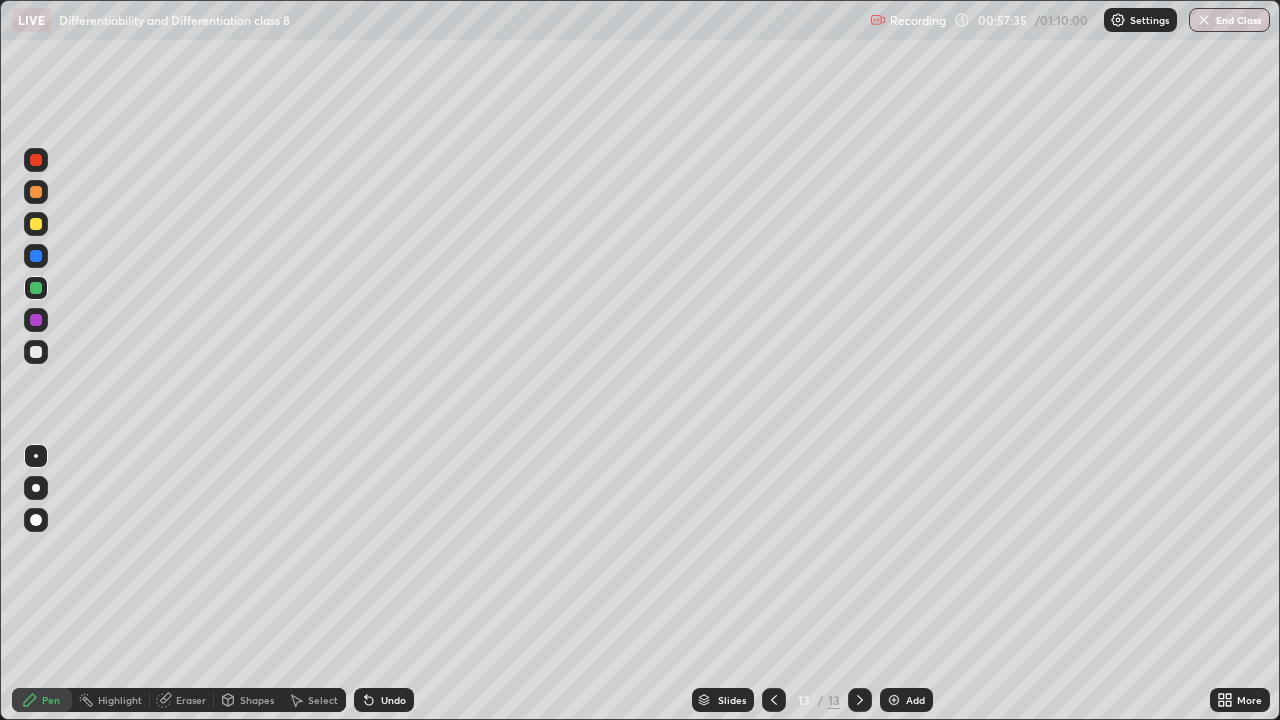 click at bounding box center [36, 224] 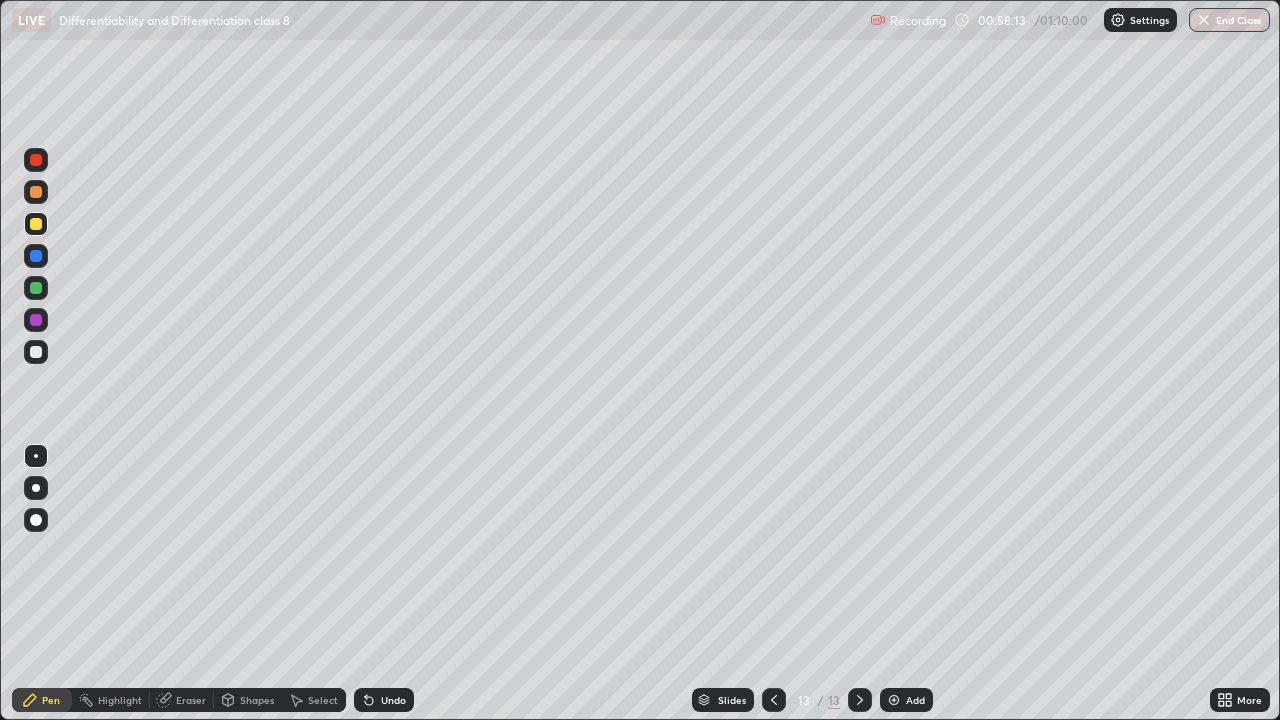 click on "Add" at bounding box center (906, 700) 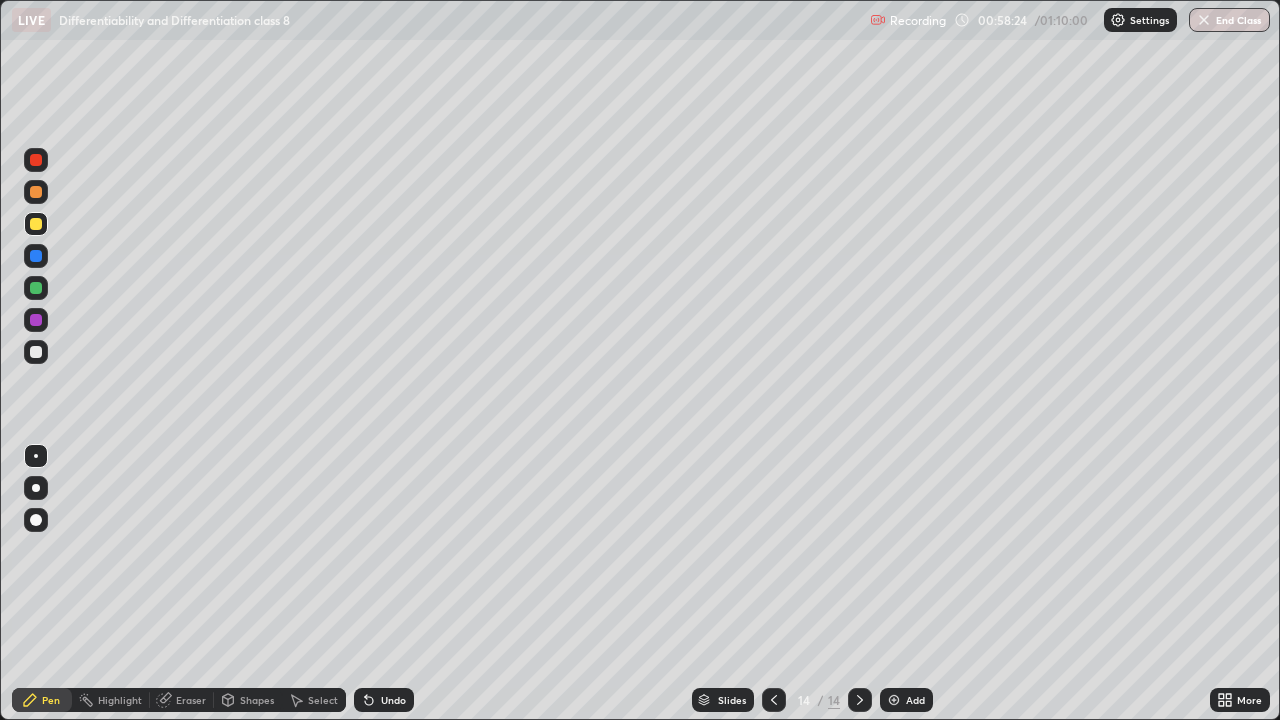 click at bounding box center (774, 700) 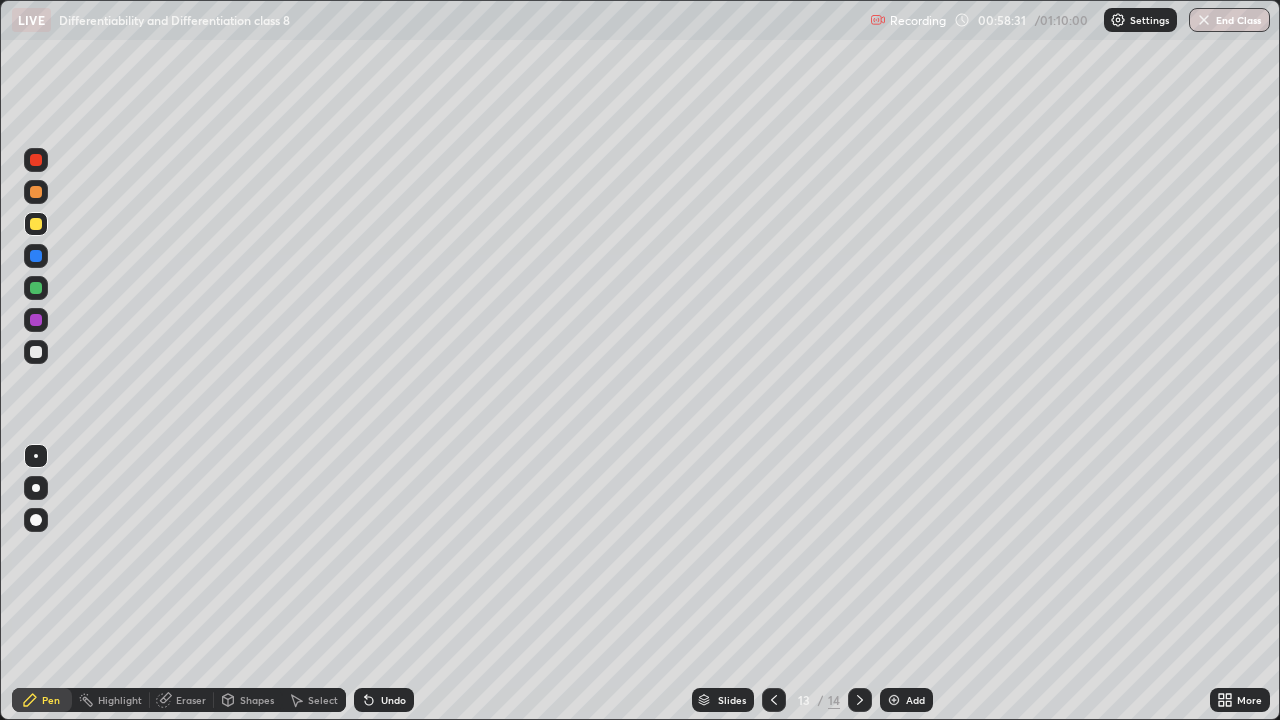 click 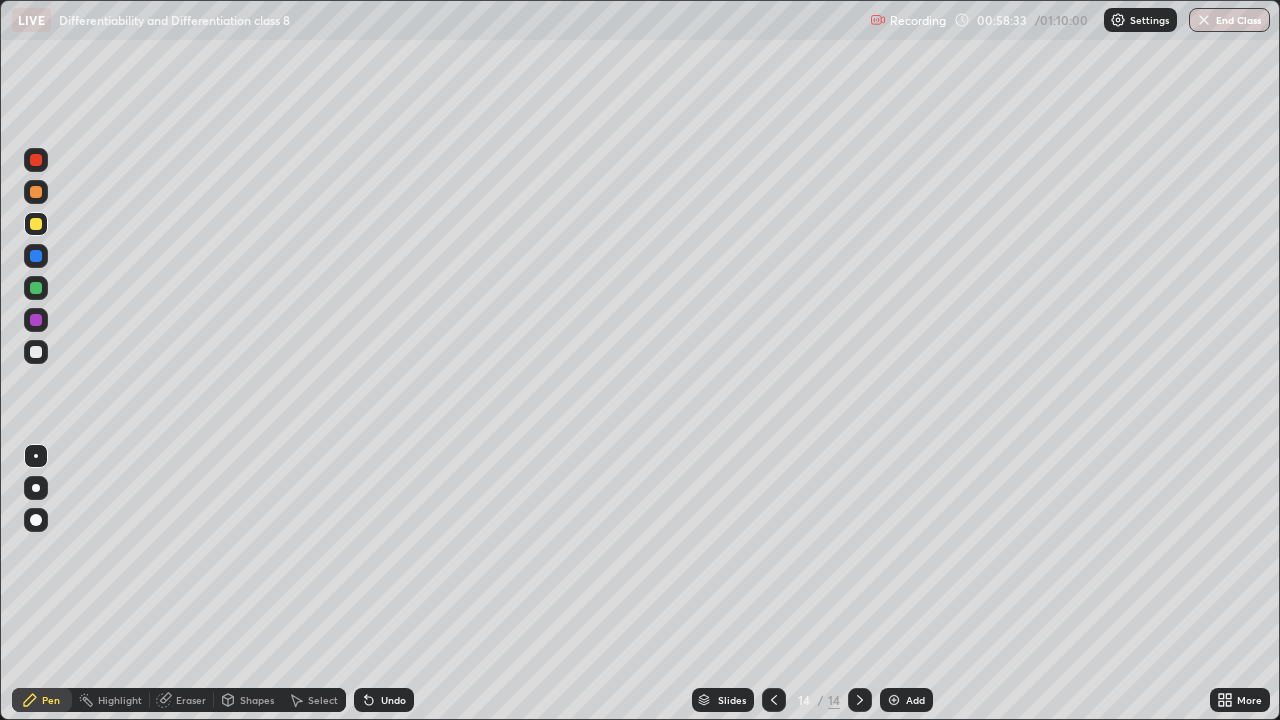 click on "Eraser" at bounding box center (191, 700) 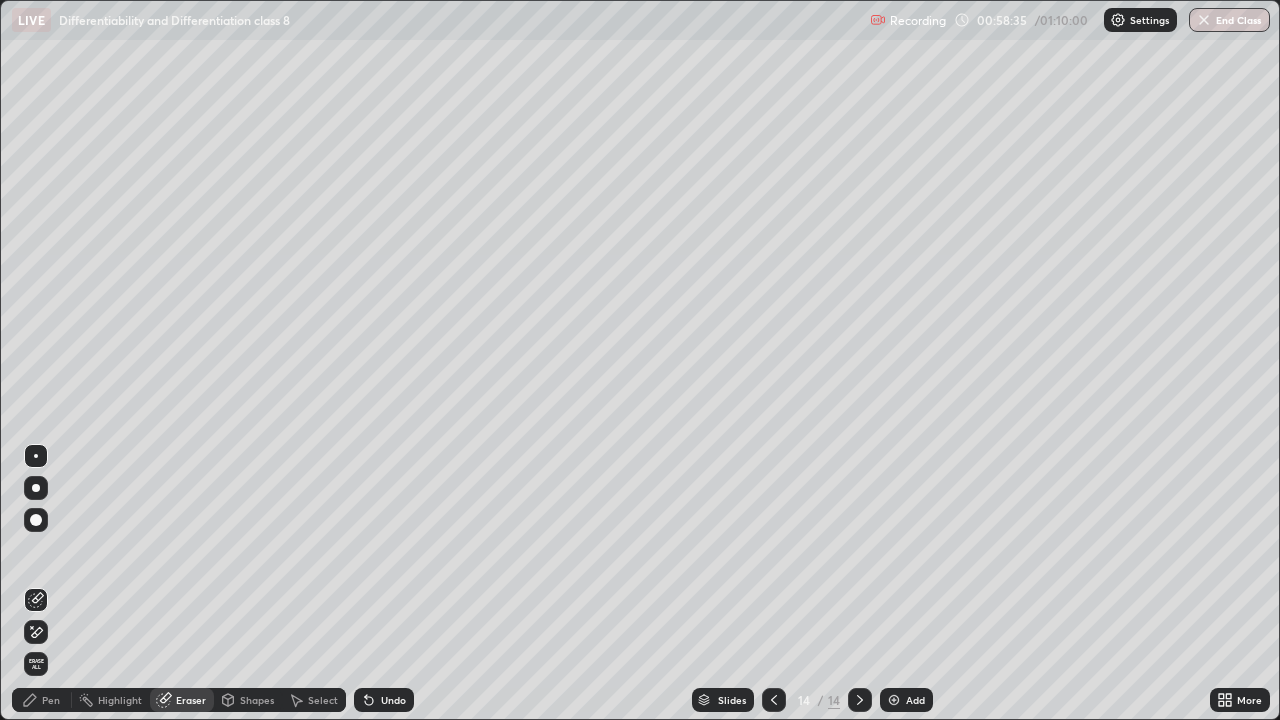 click on "Pen" at bounding box center [51, 700] 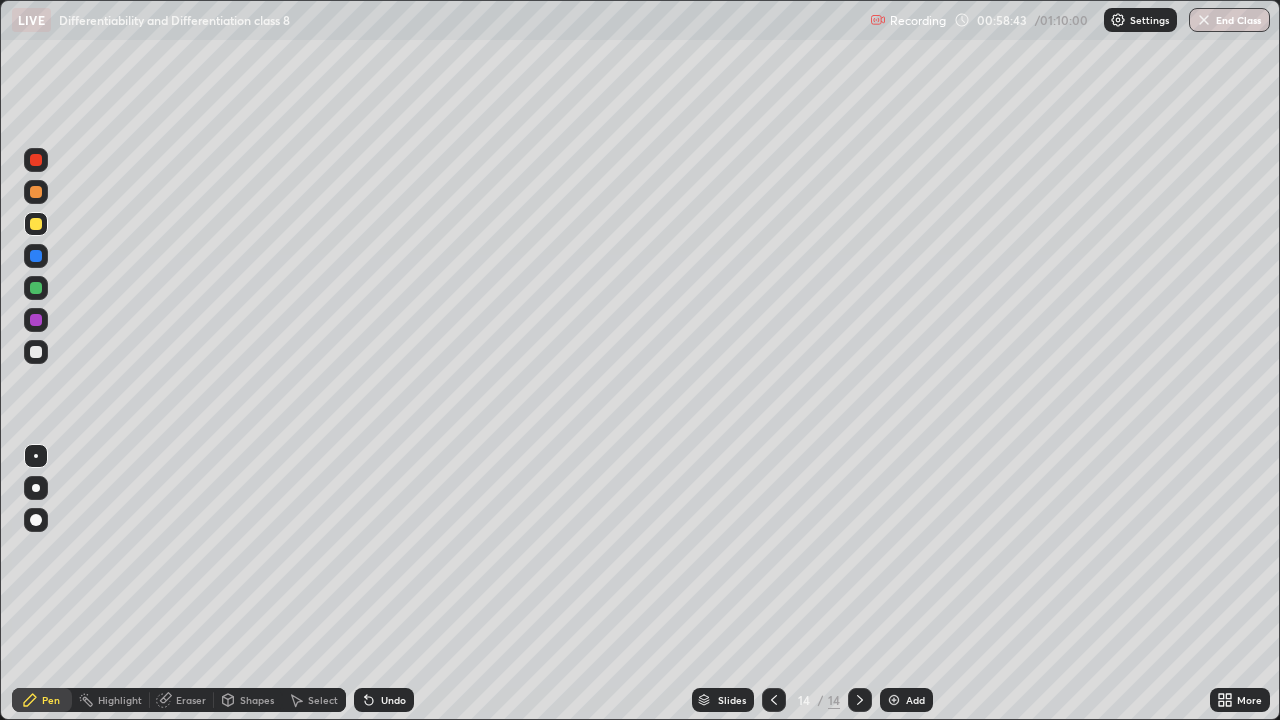 click 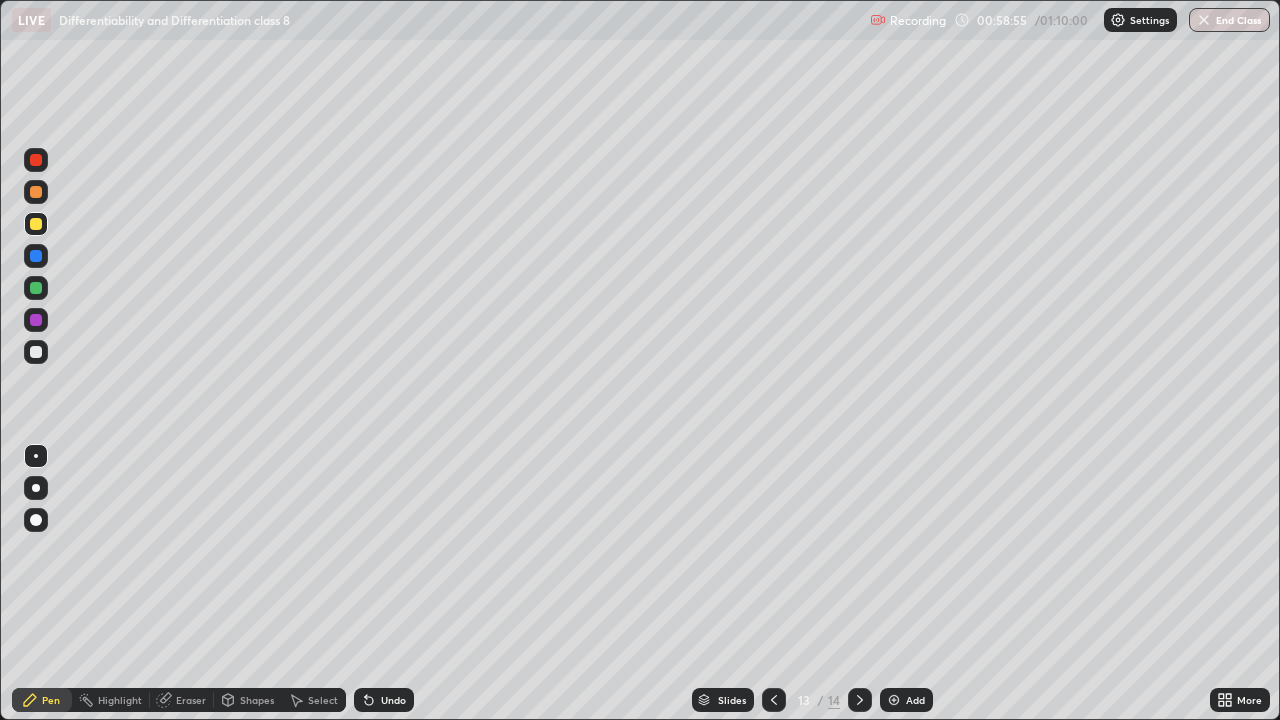 click 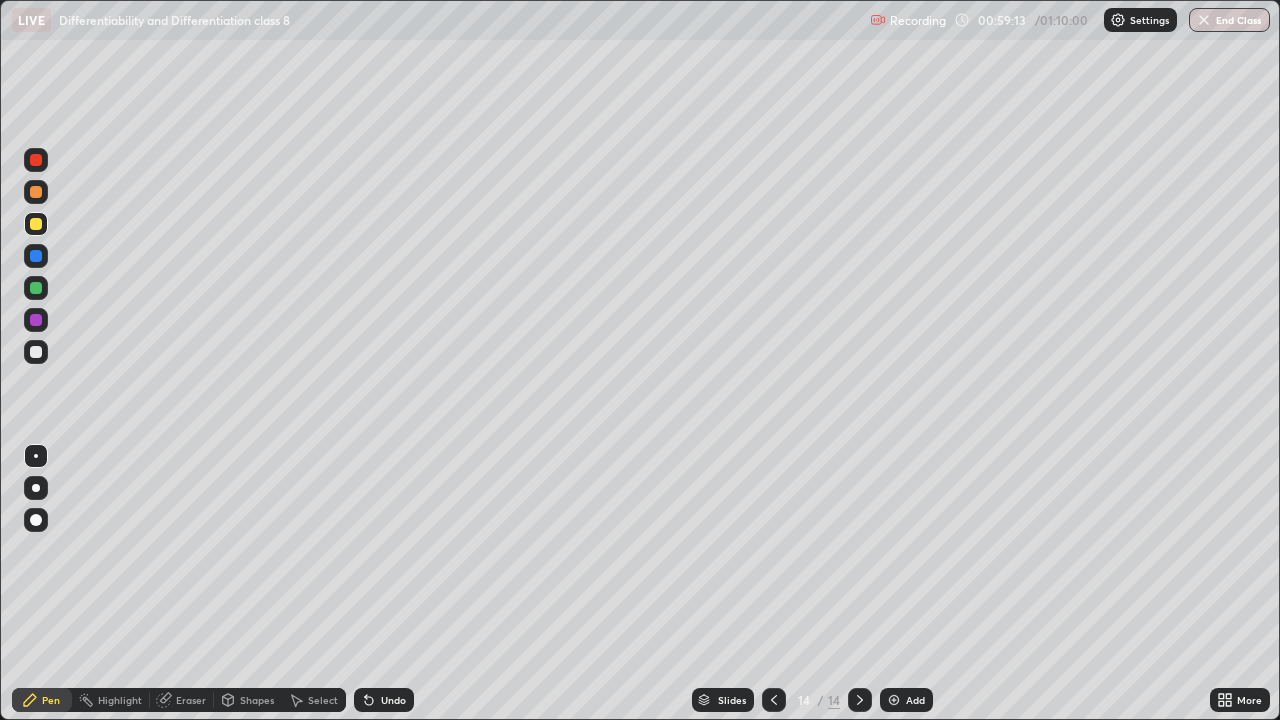 click 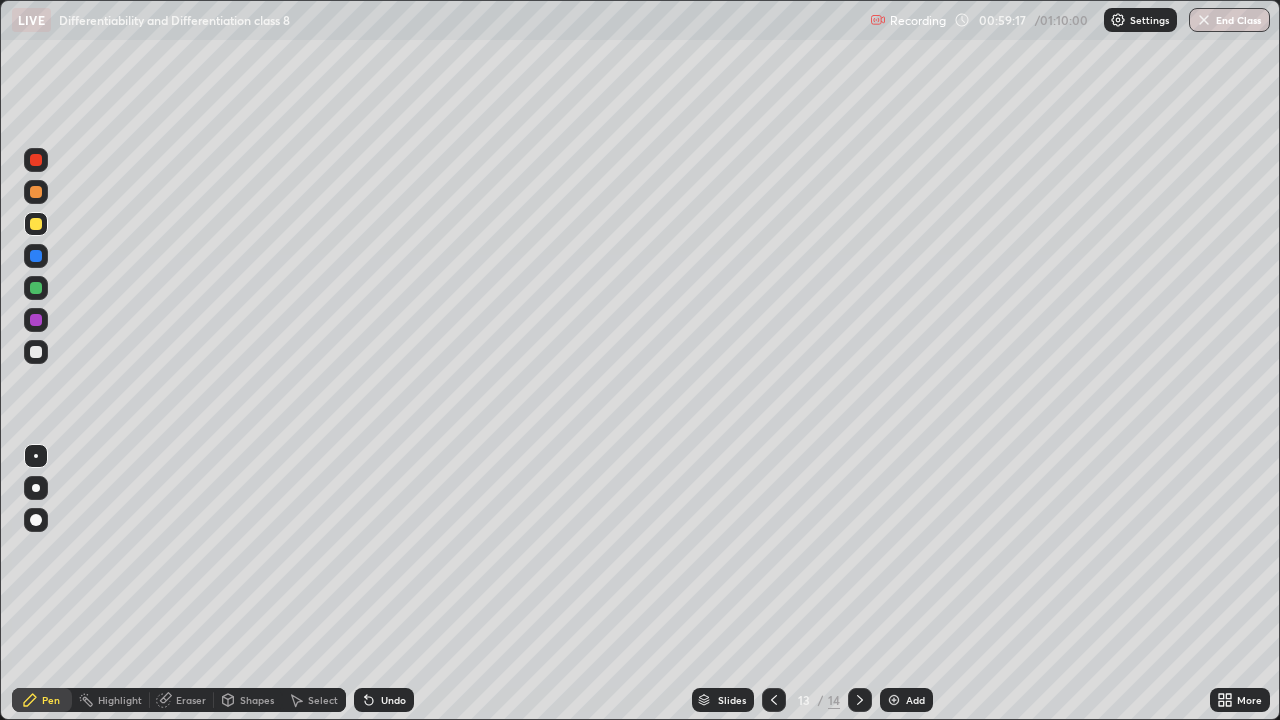 click 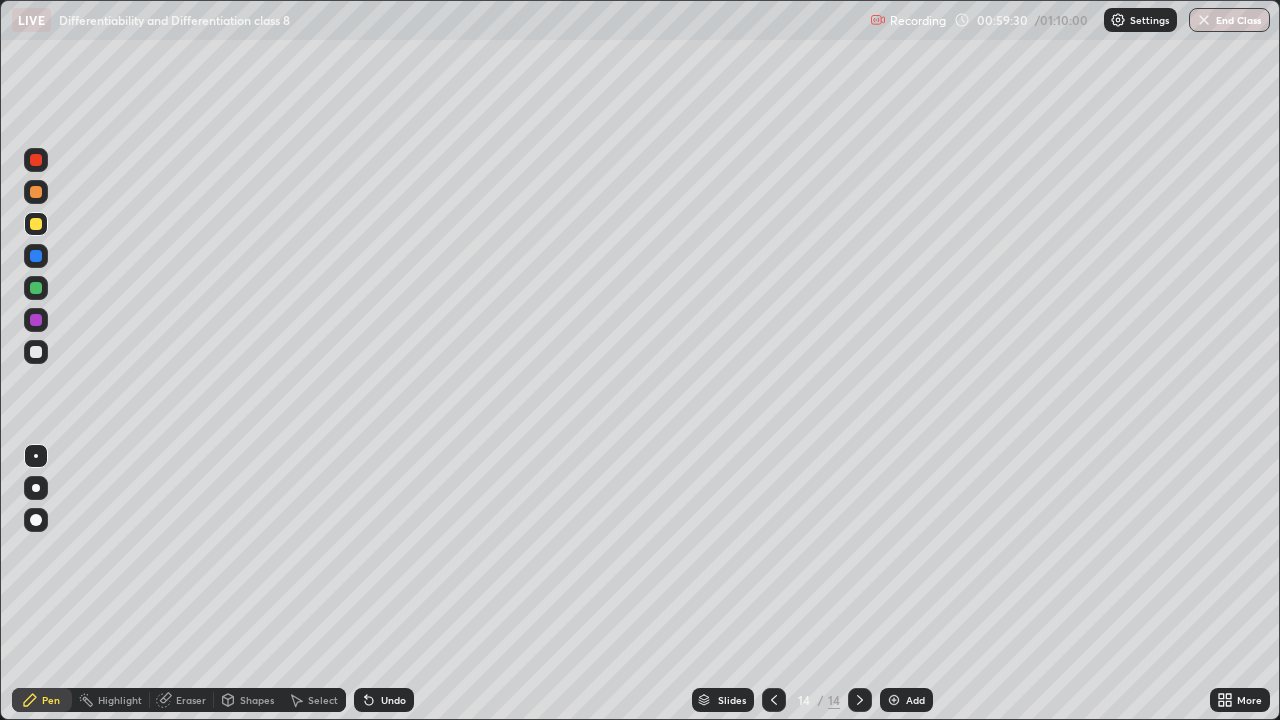 click at bounding box center [36, 288] 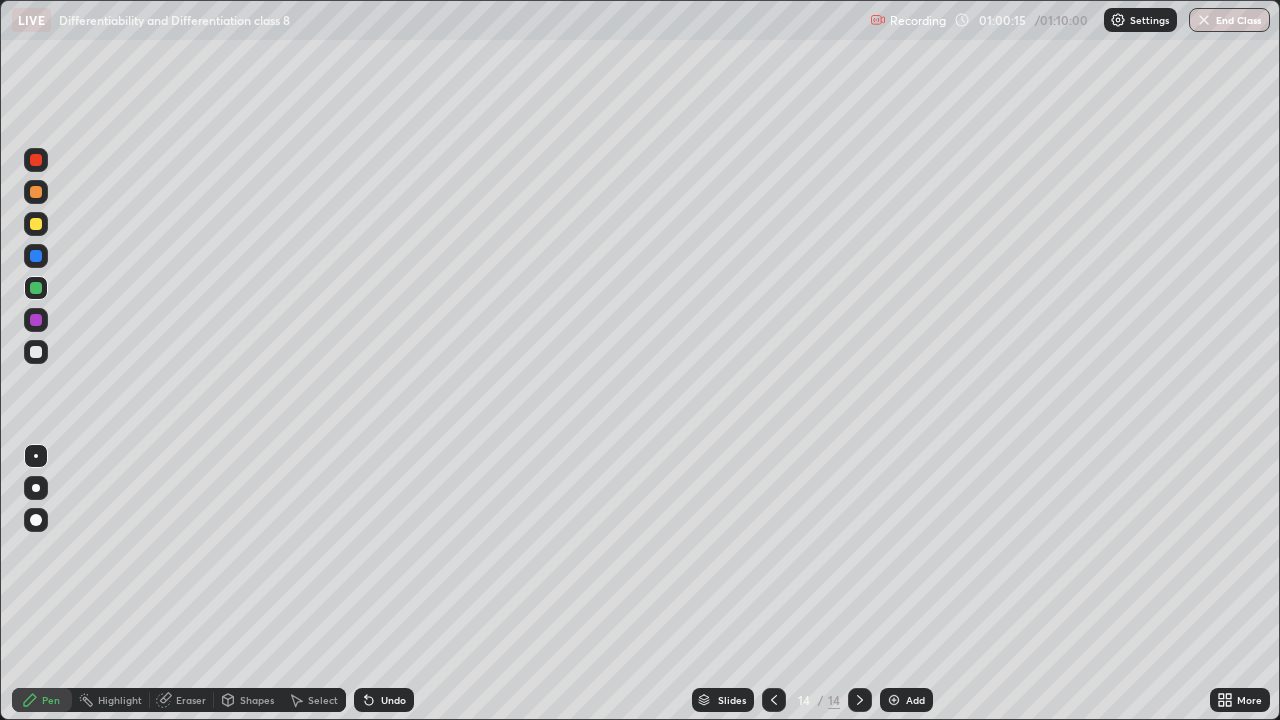 click 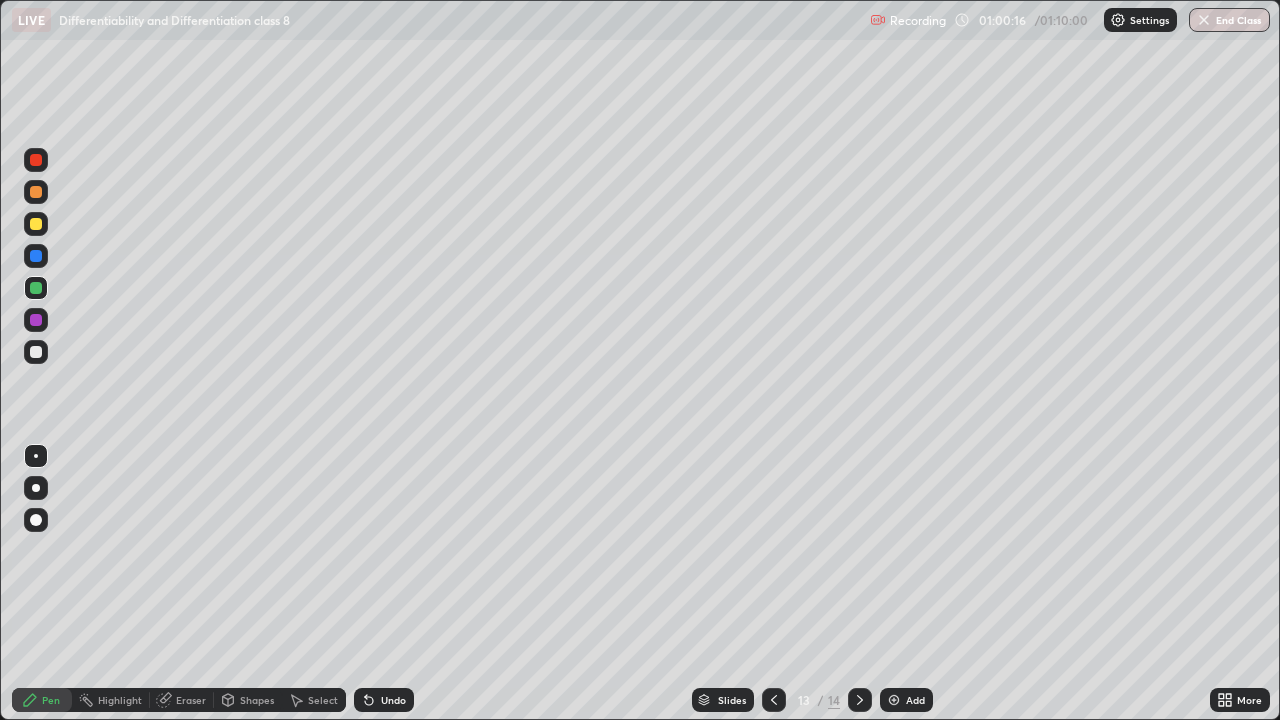 click 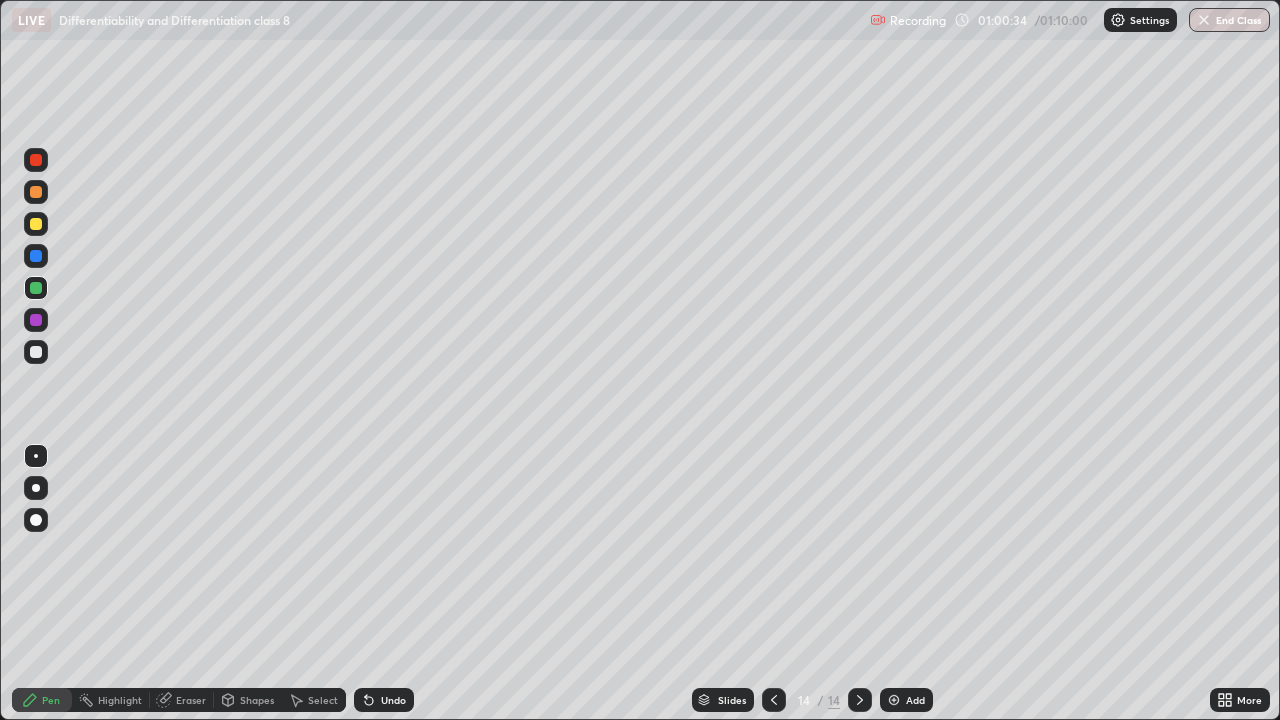 click at bounding box center [36, 224] 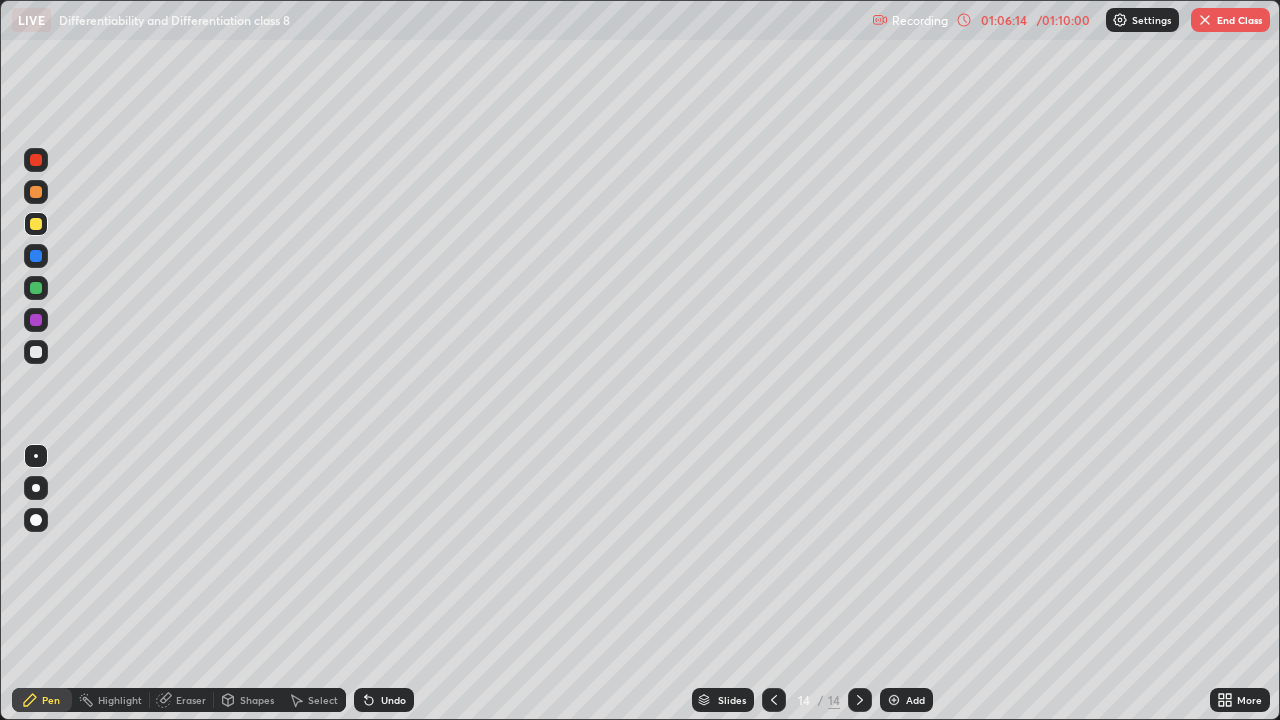 click on "End Class" at bounding box center (1230, 20) 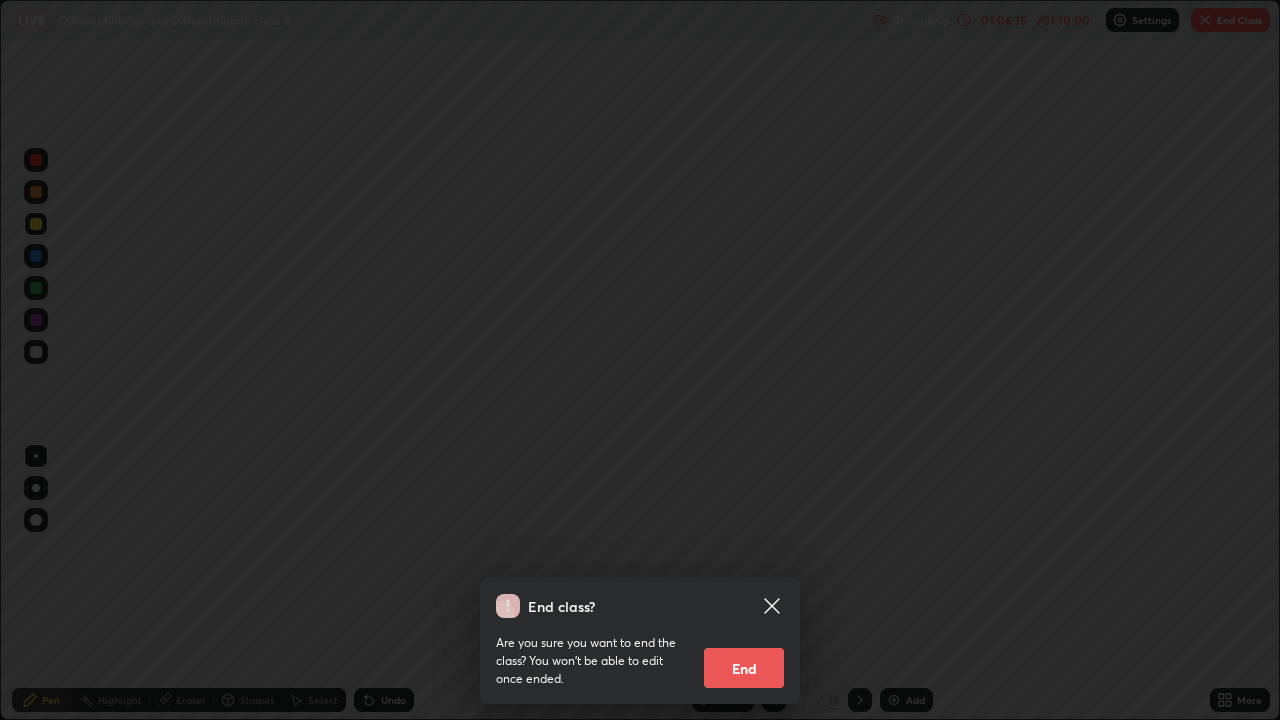 click on "End" at bounding box center (744, 668) 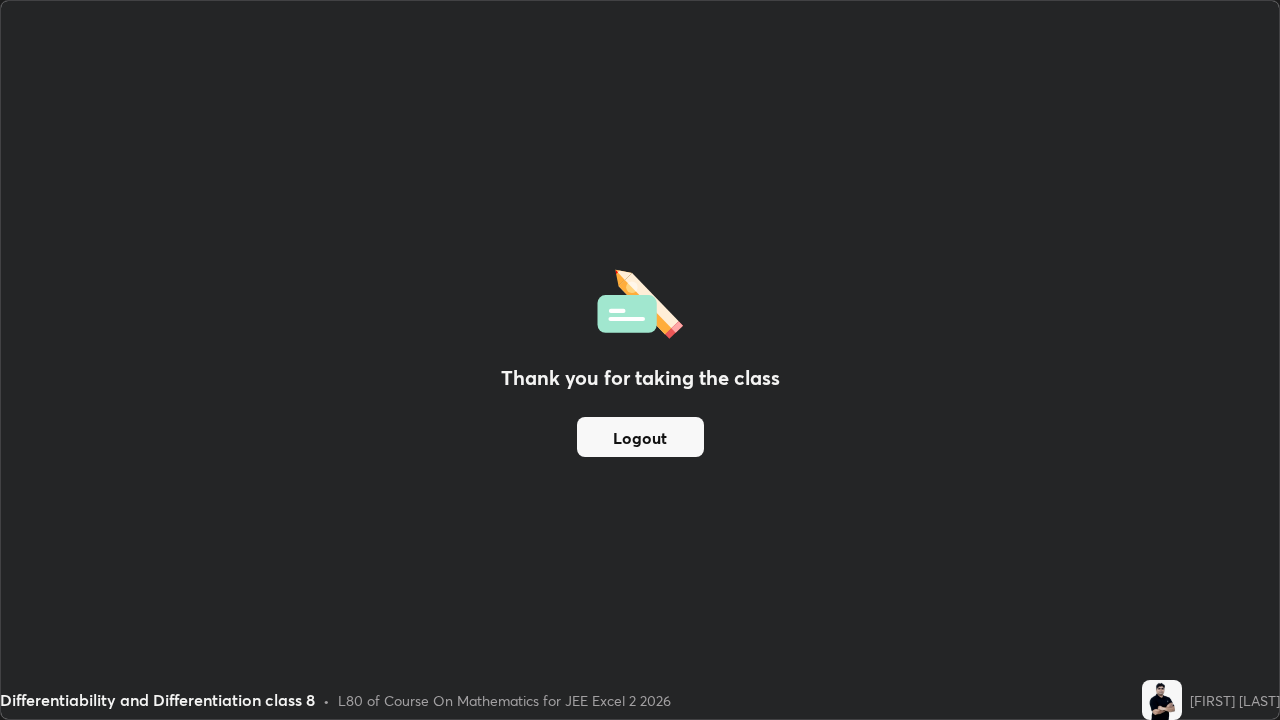 click on "Logout" at bounding box center (640, 437) 